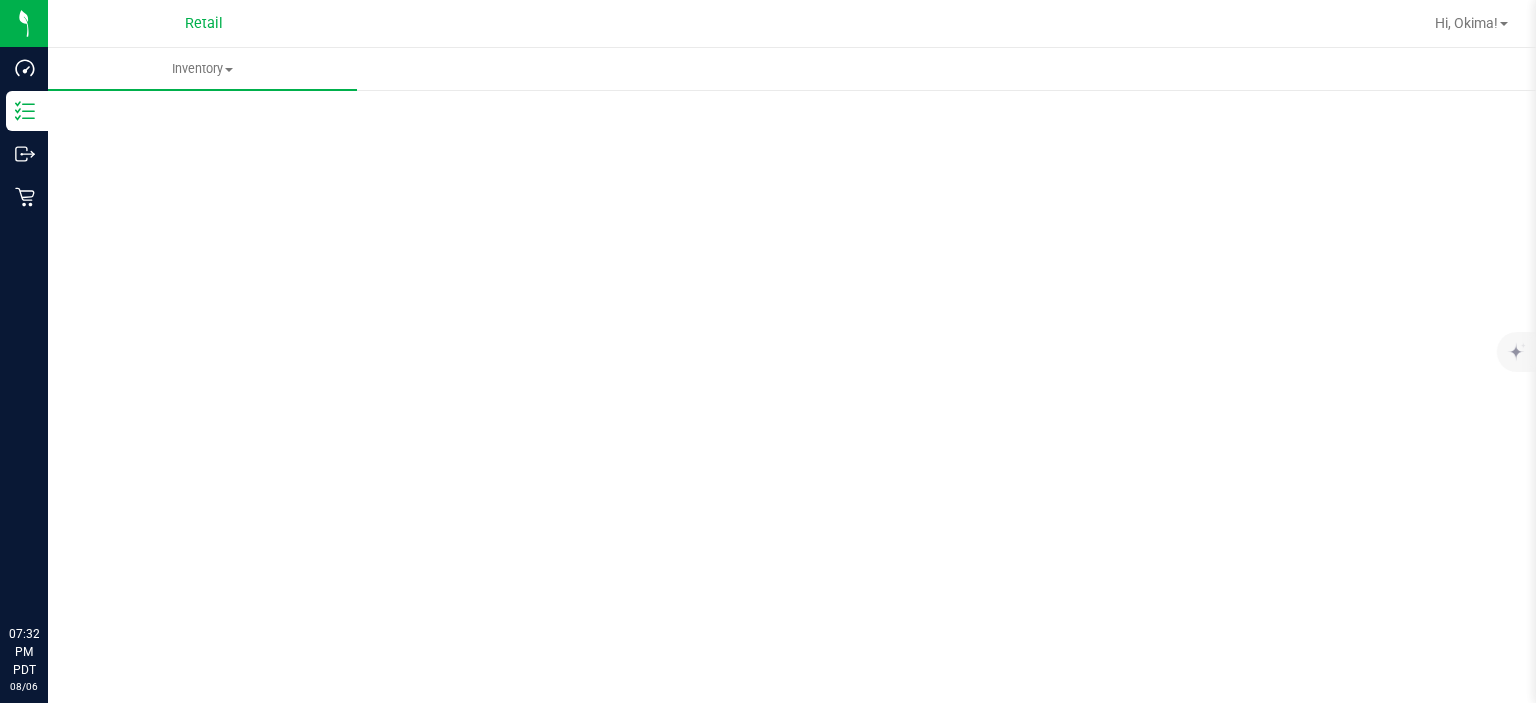 scroll, scrollTop: 0, scrollLeft: 0, axis: both 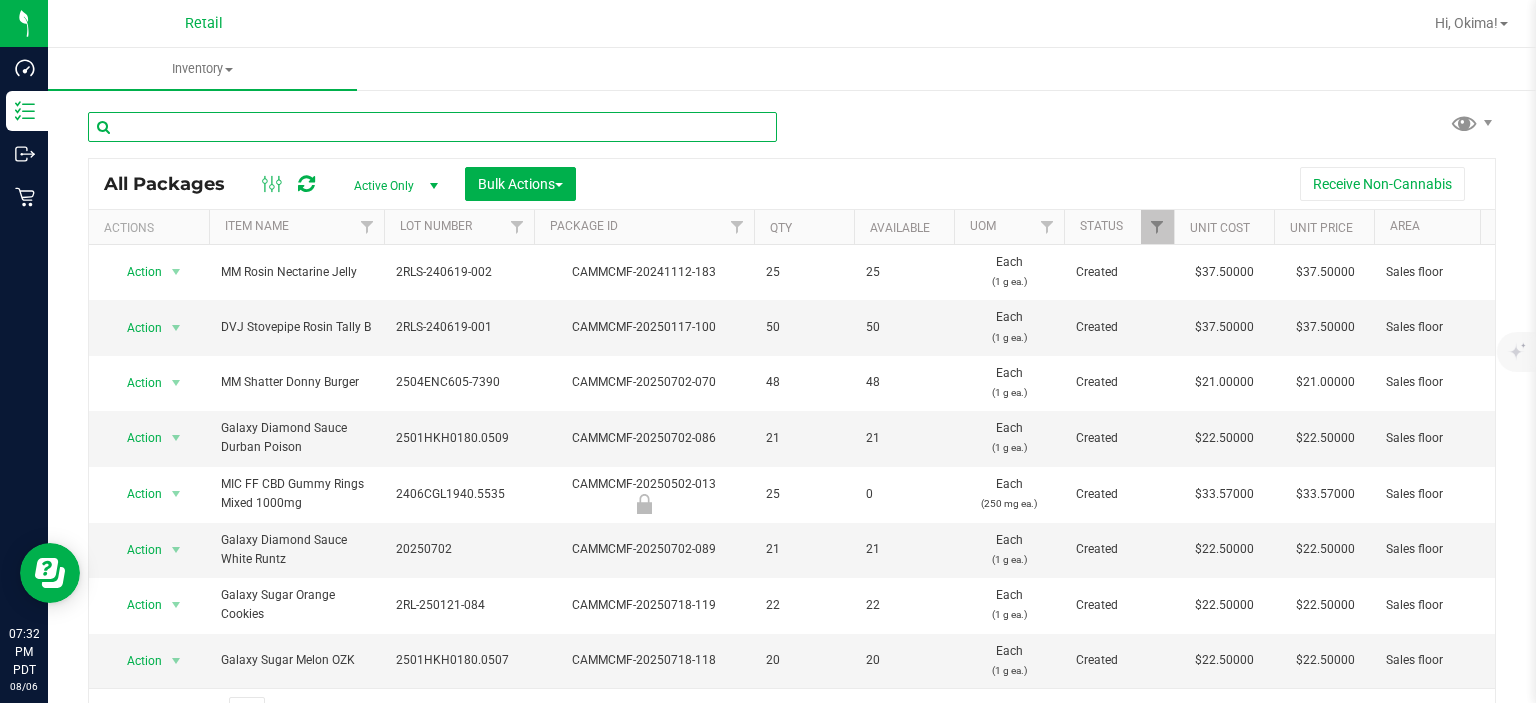 click at bounding box center (432, 127) 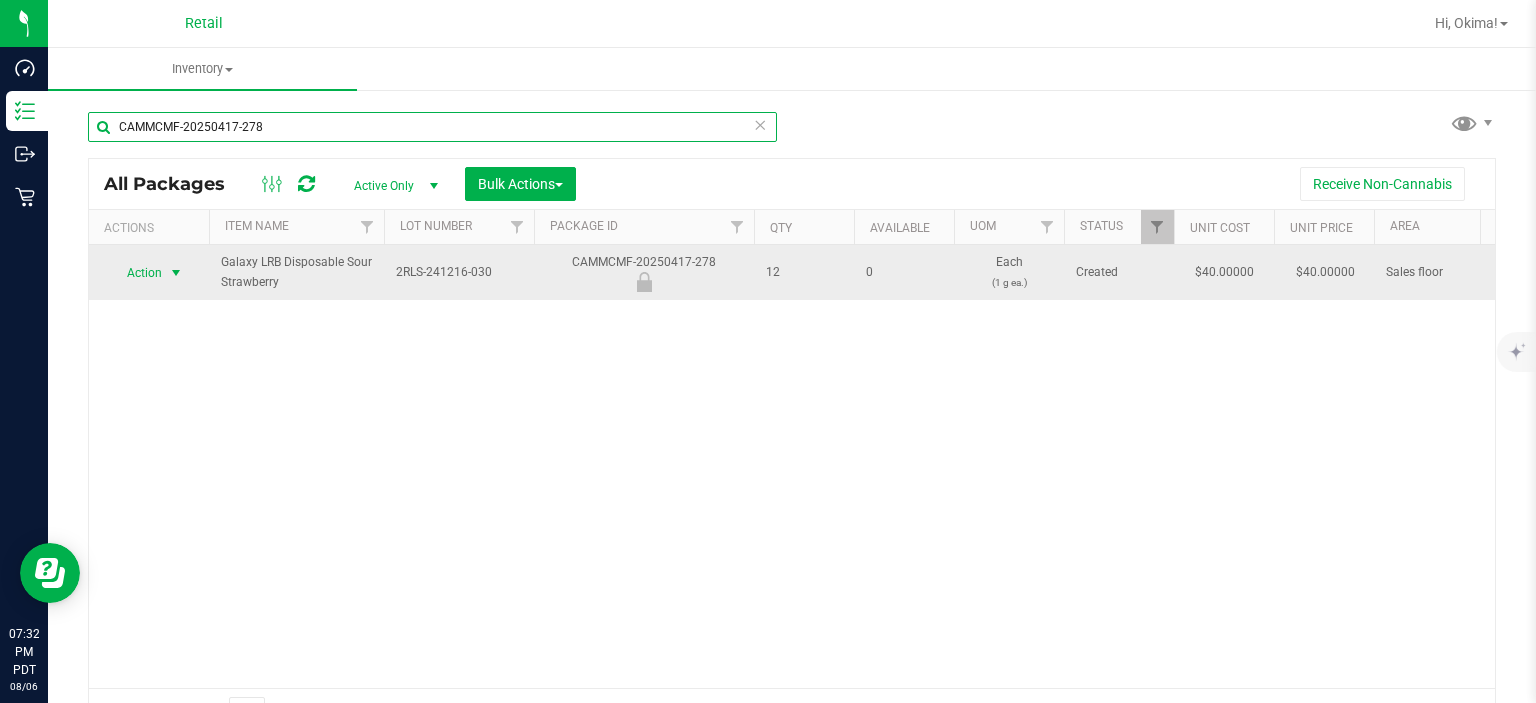 type on "CAMMCMF-20250417-278" 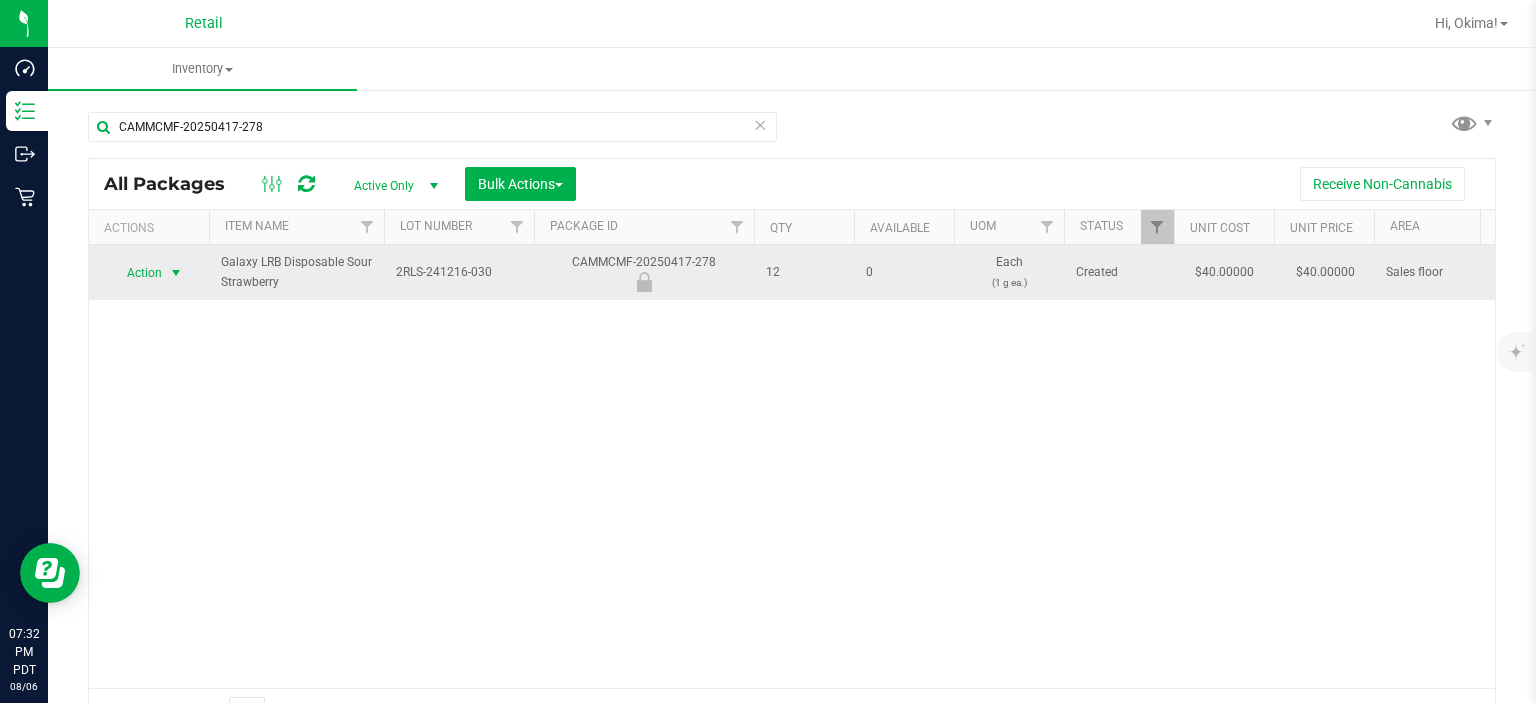 click at bounding box center (176, 273) 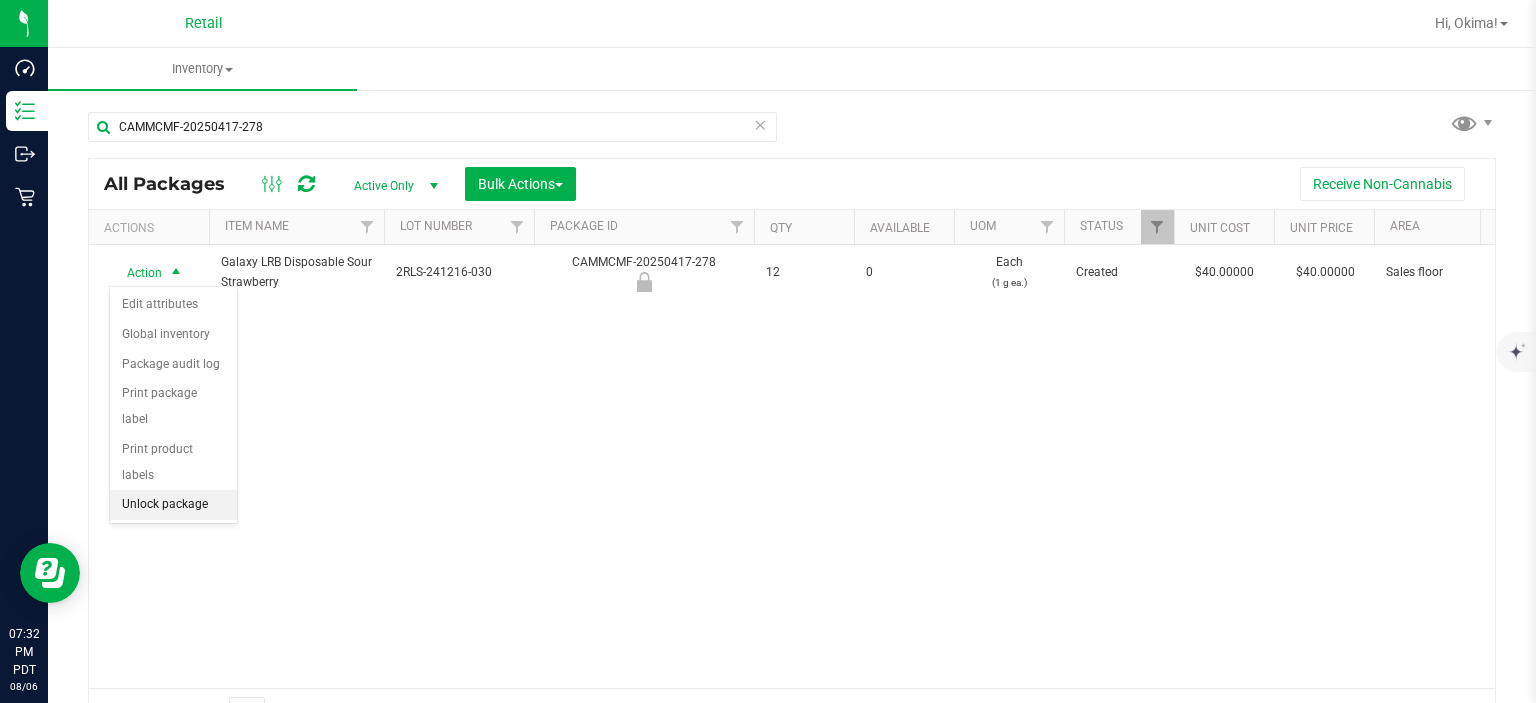 click on "Unlock package" at bounding box center [173, 505] 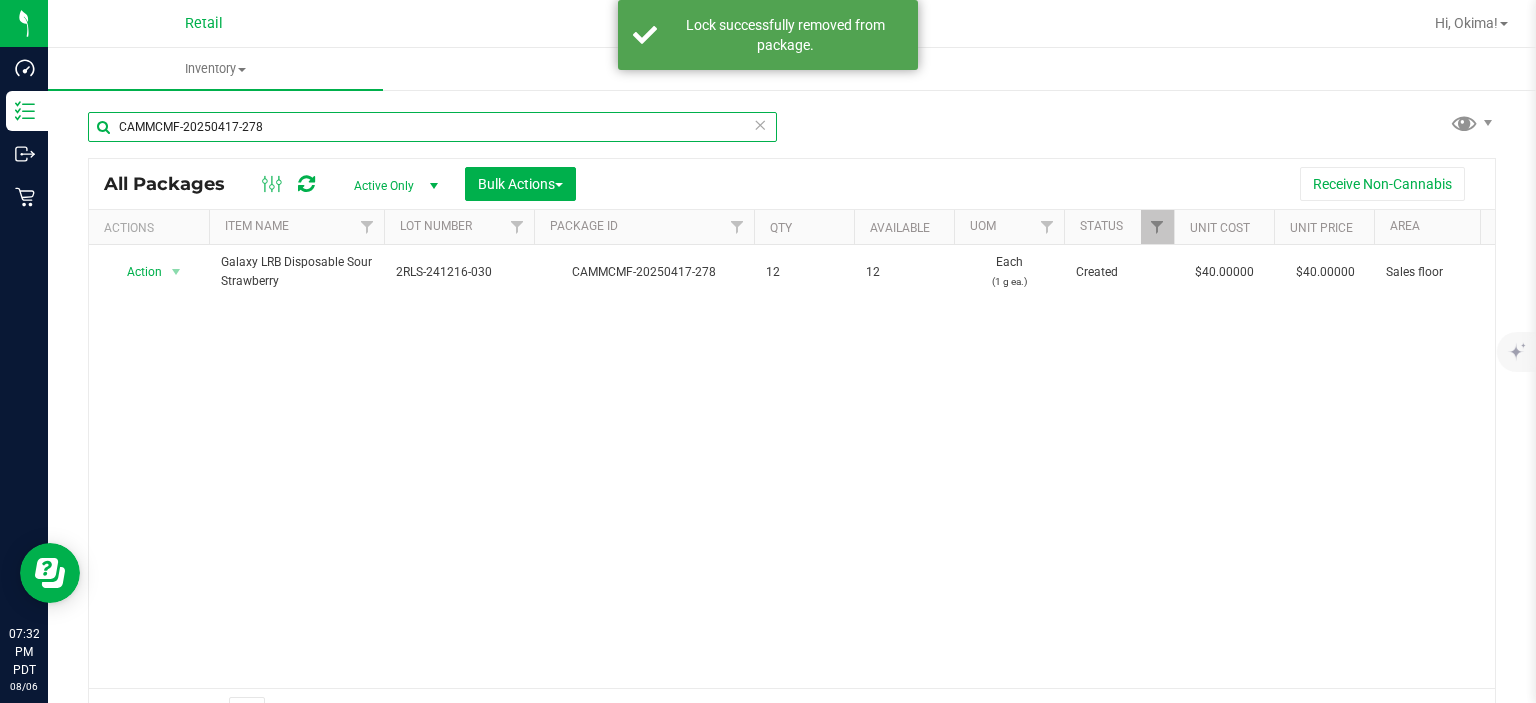 click on "CAMMCMF-20250417-278" at bounding box center [432, 127] 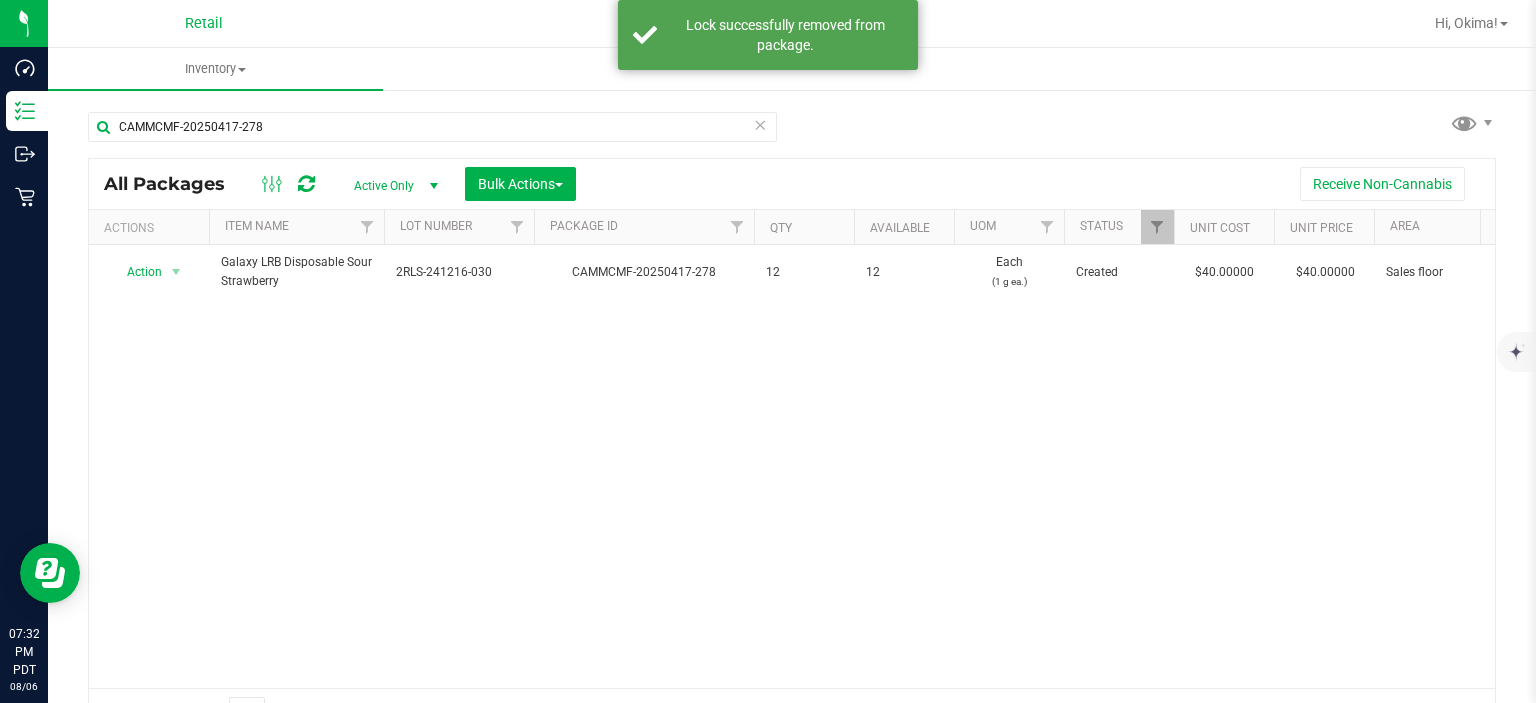 click at bounding box center (760, 124) 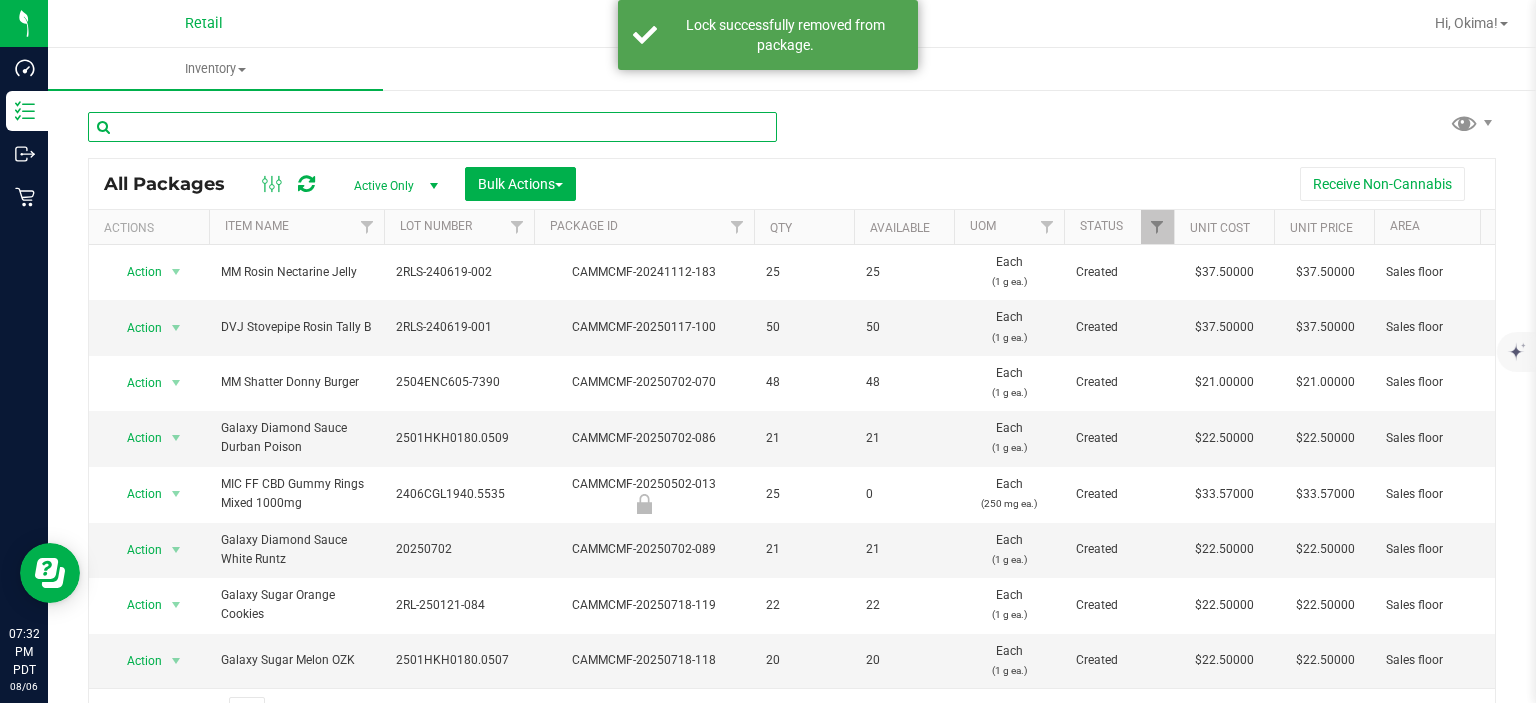 click at bounding box center (432, 127) 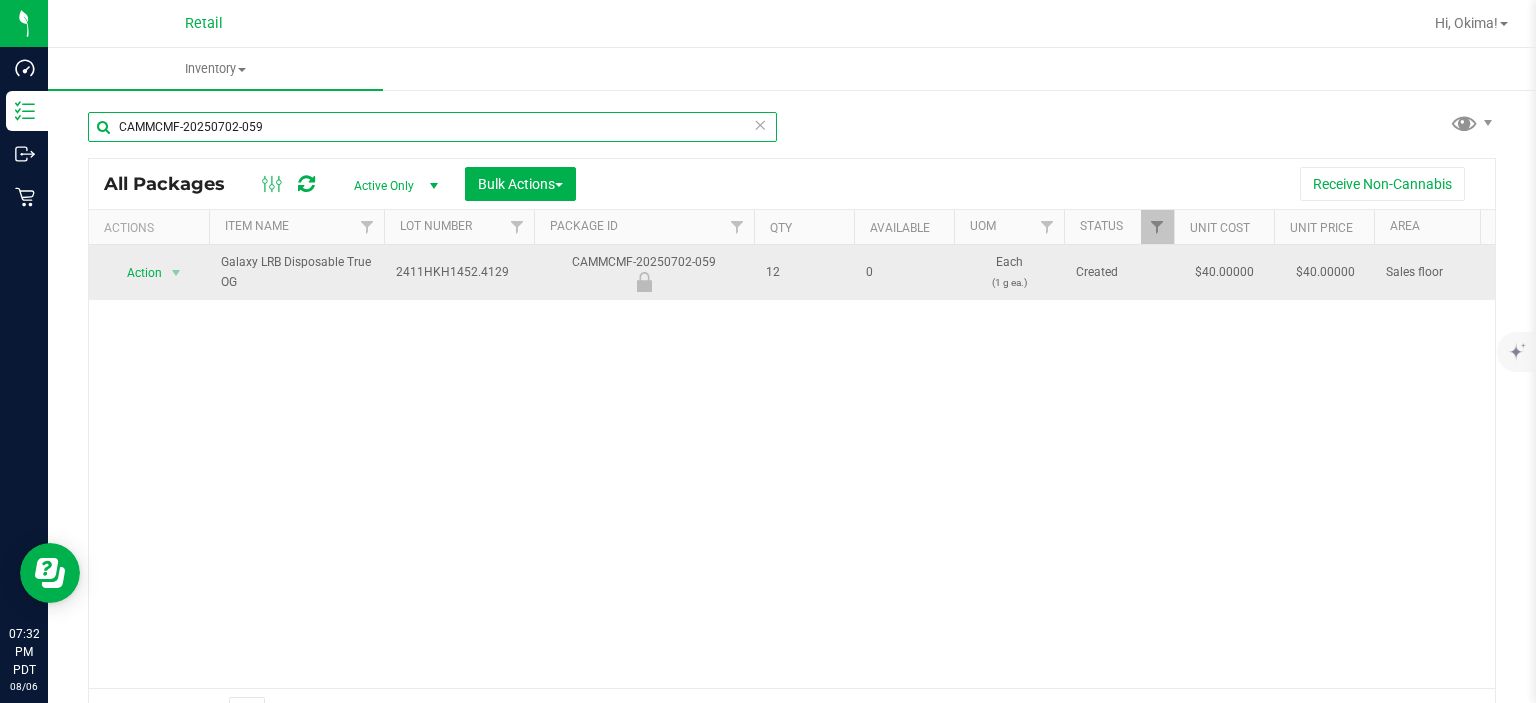 type on "CAMMCMF-20250702-059" 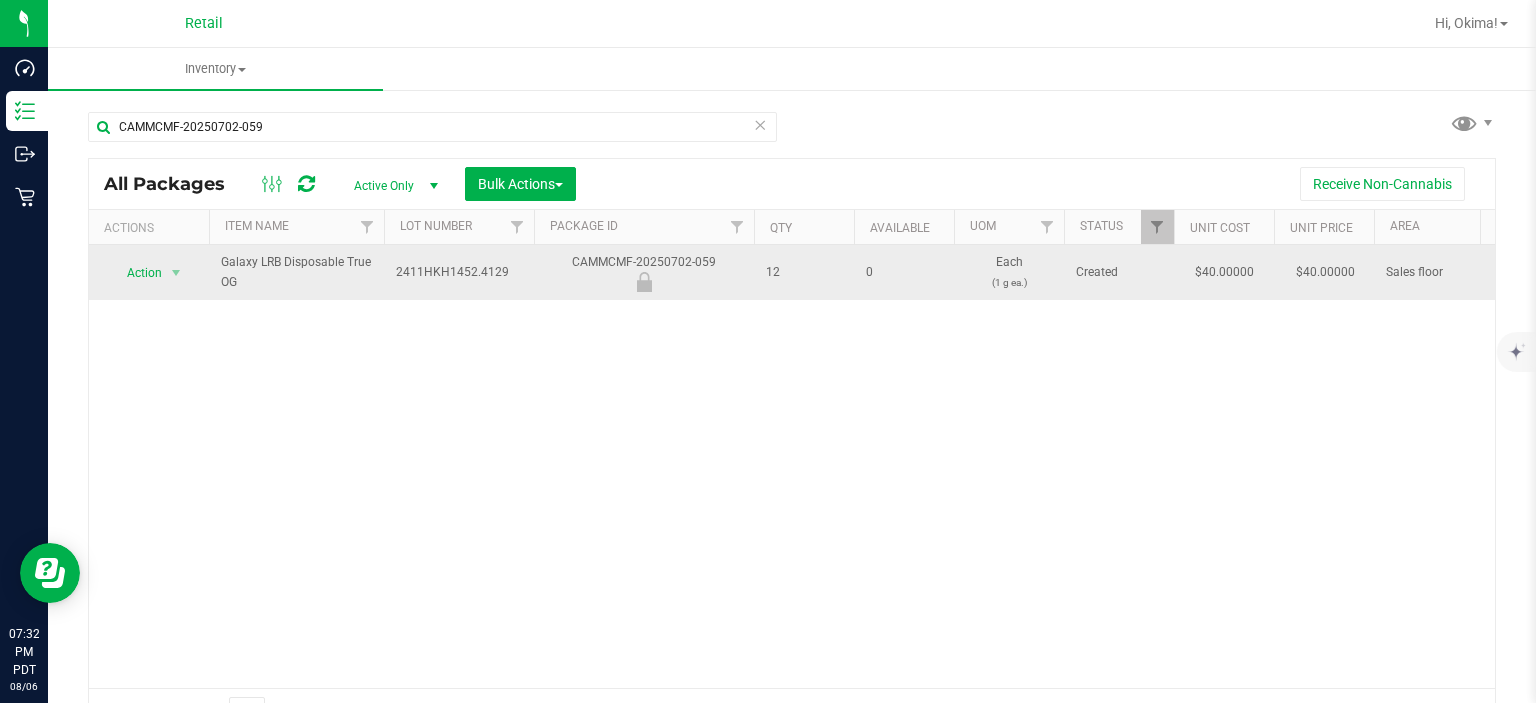 click on "Action" at bounding box center (136, 273) 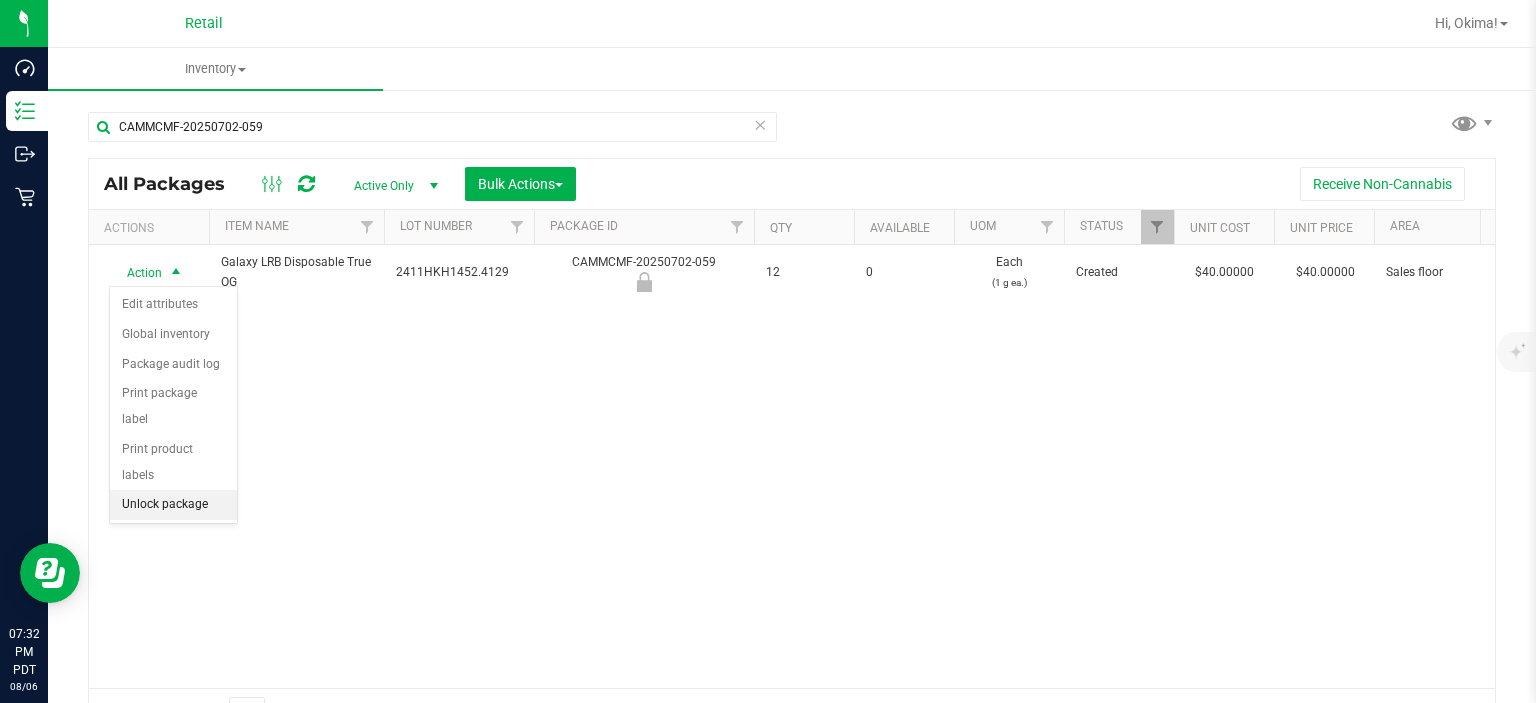 click on "Unlock package" at bounding box center (173, 505) 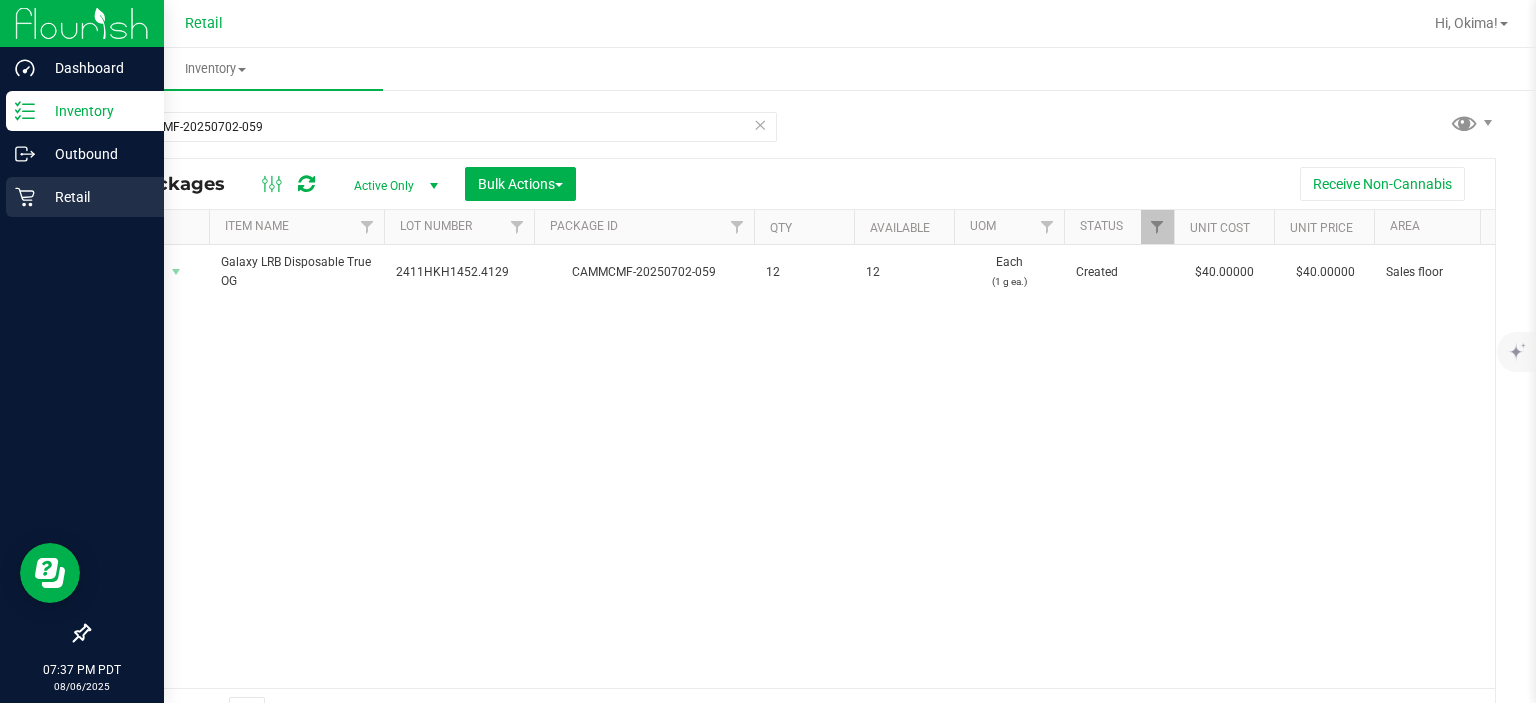 click 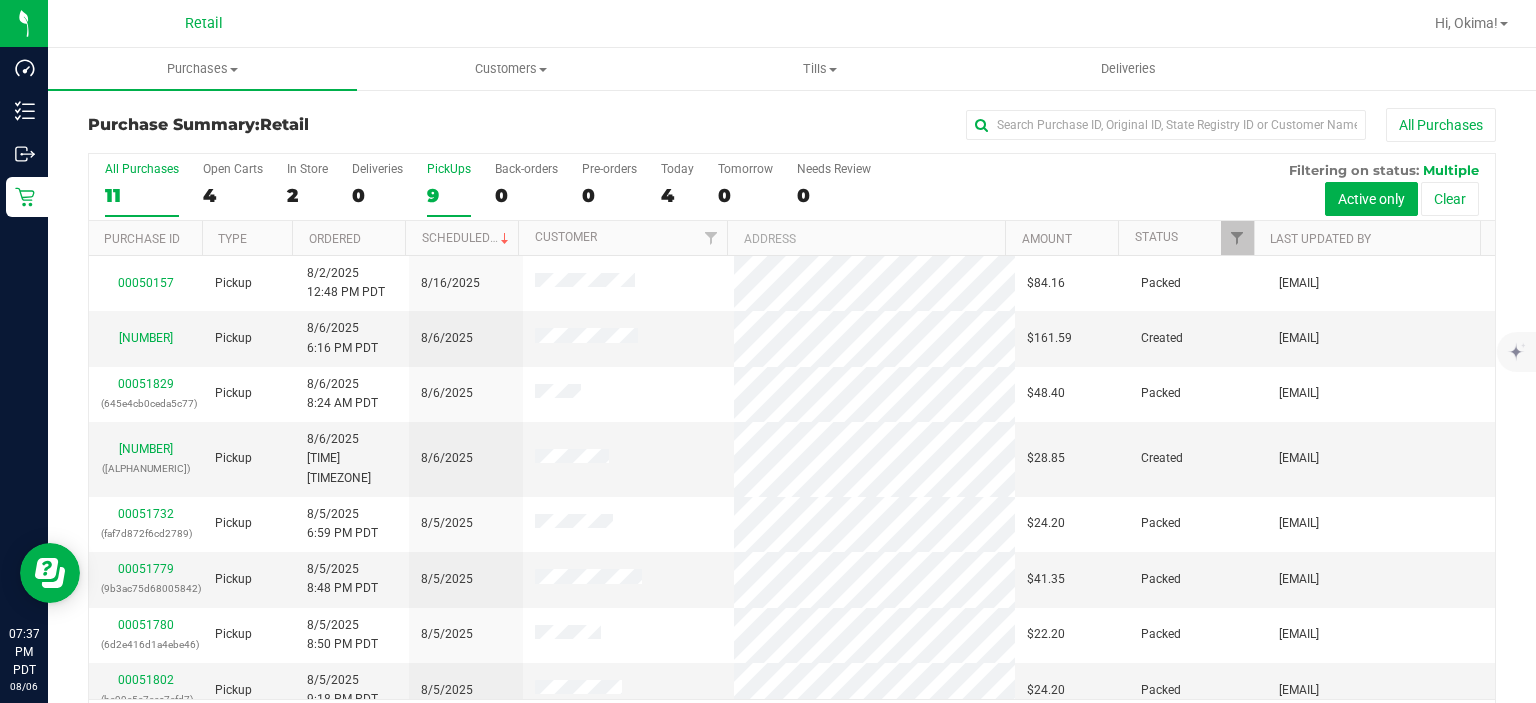 click on "9" at bounding box center (449, 195) 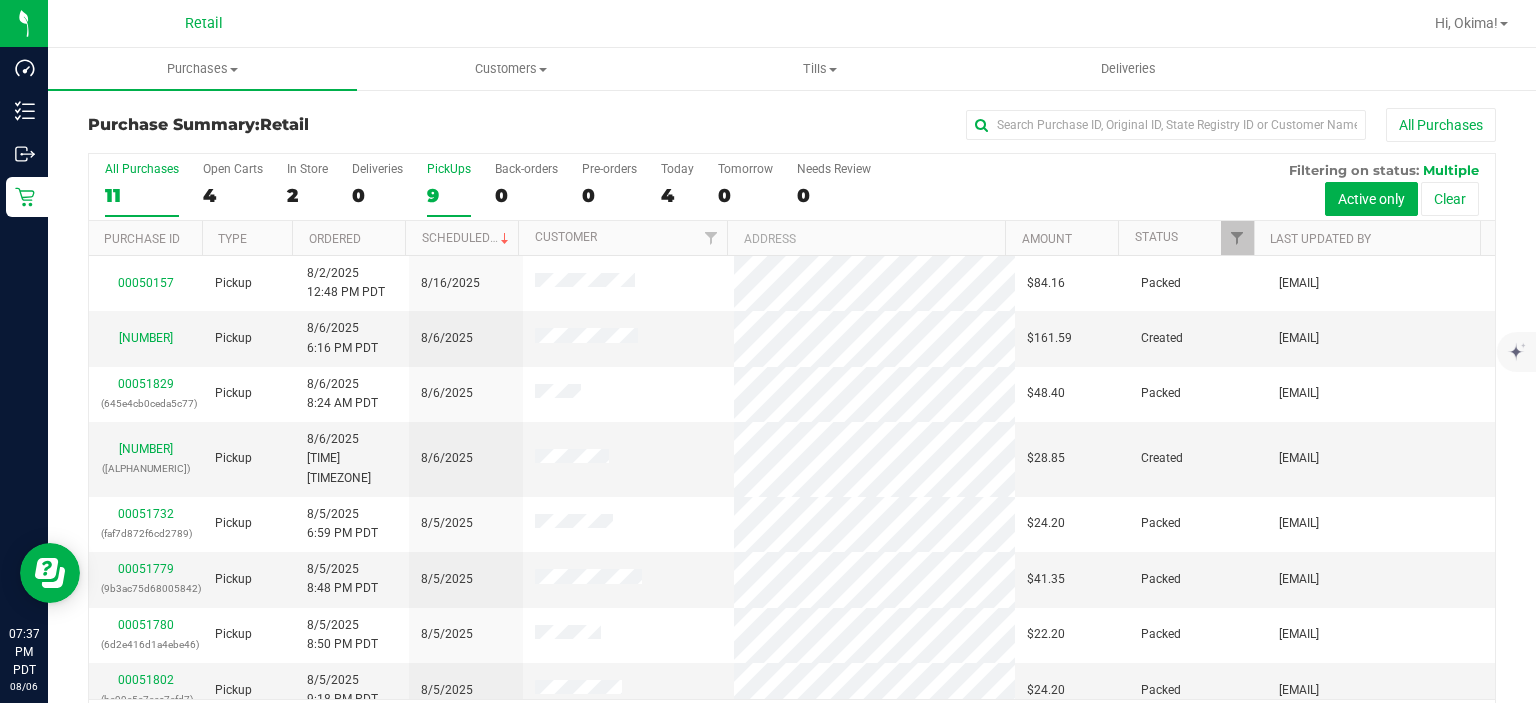 click on "PickUps
9" at bounding box center (0, 0) 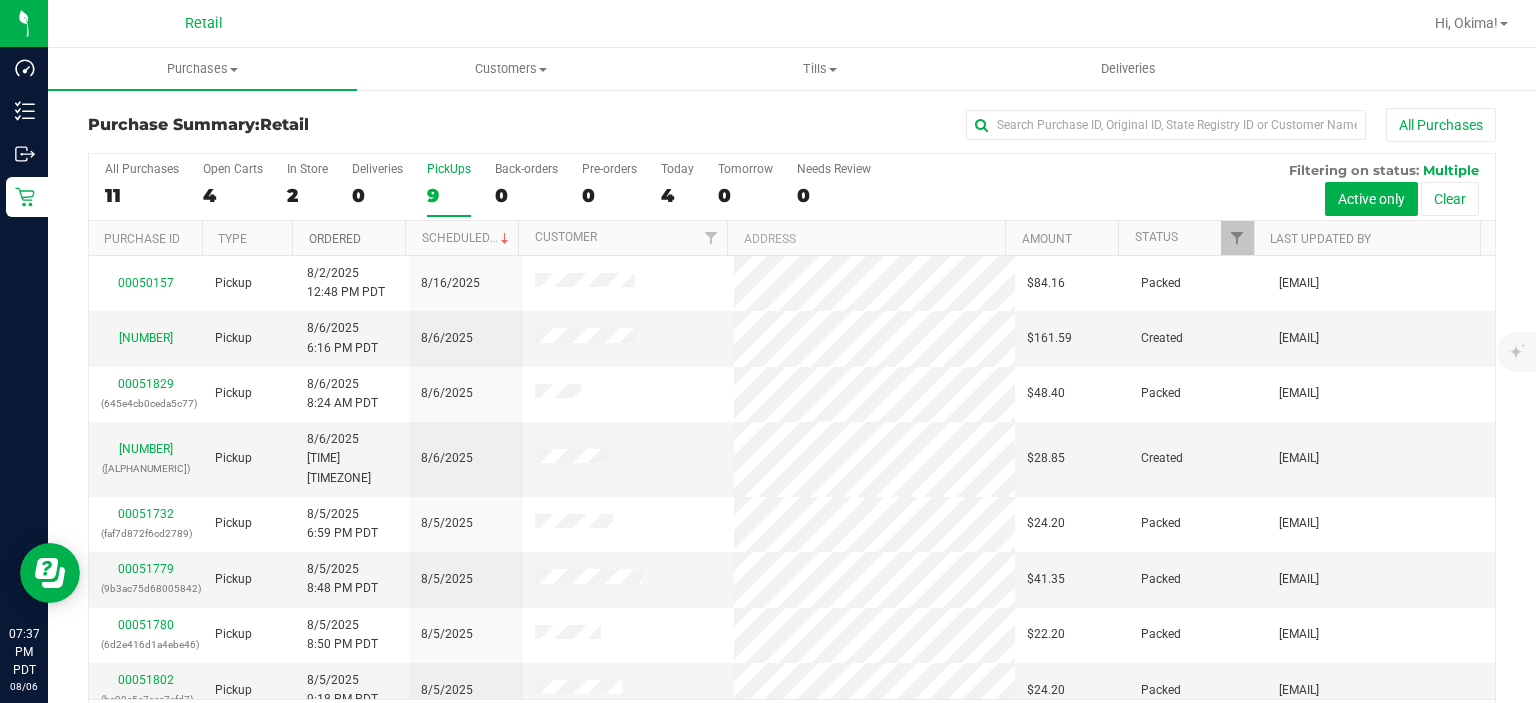 click on "Ordered" at bounding box center [335, 239] 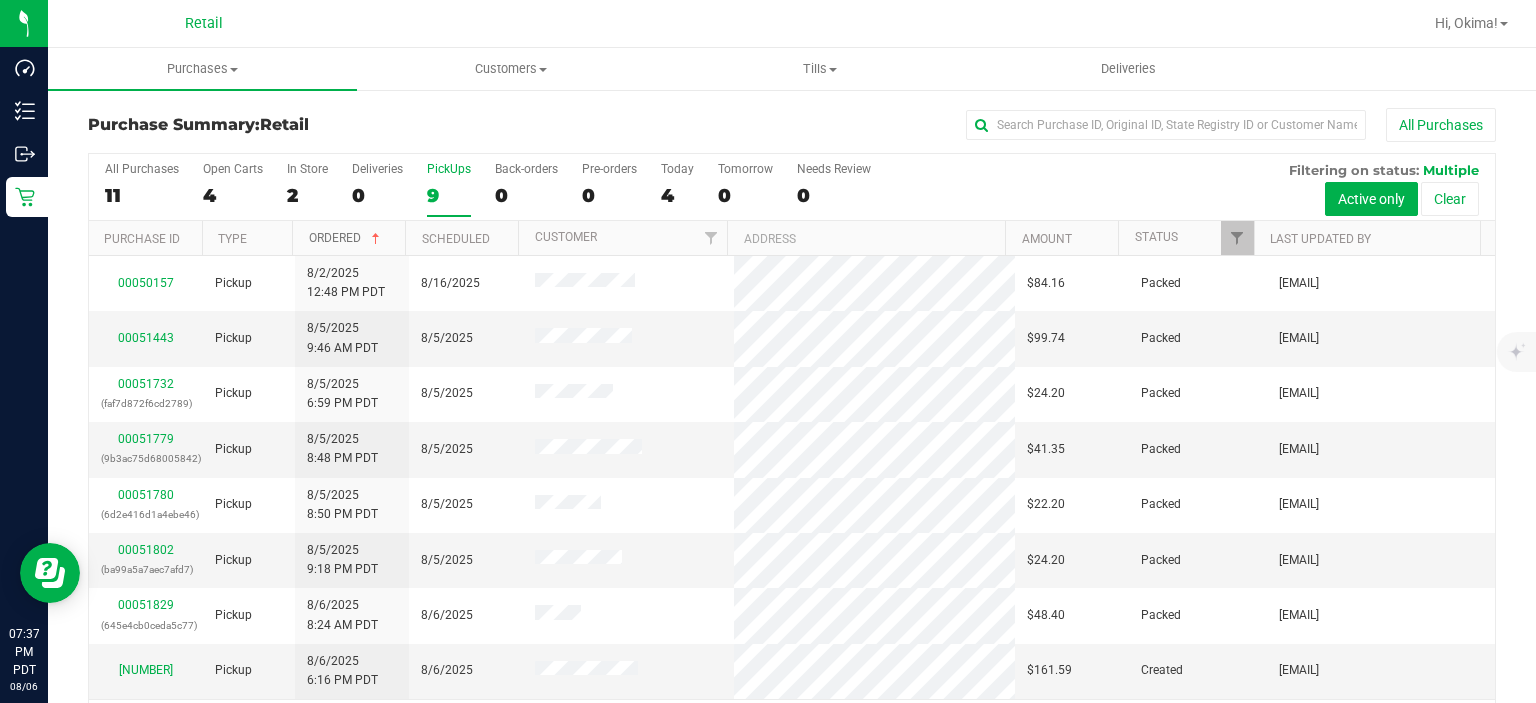 scroll, scrollTop: 52, scrollLeft: 0, axis: vertical 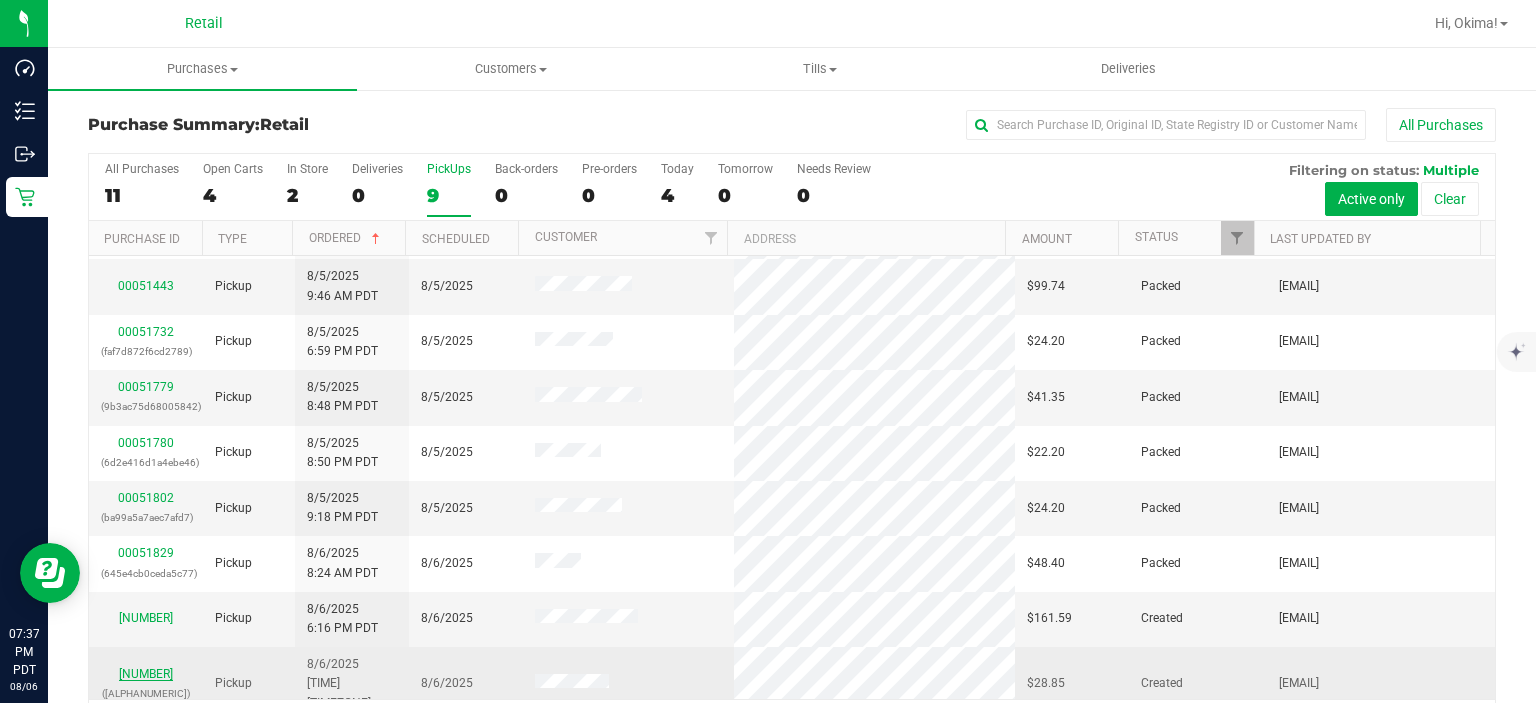 click on "00052145" at bounding box center [146, 674] 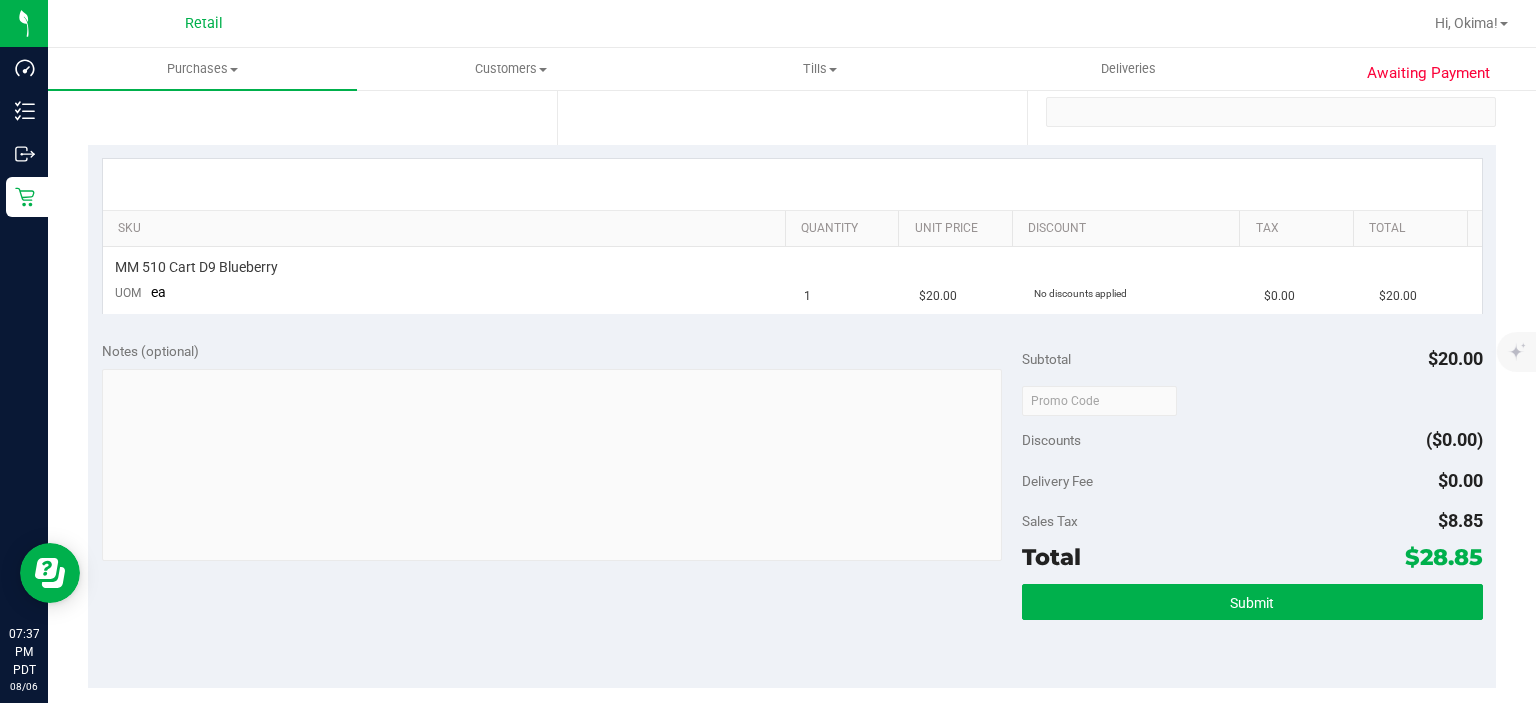 scroll, scrollTop: 391, scrollLeft: 0, axis: vertical 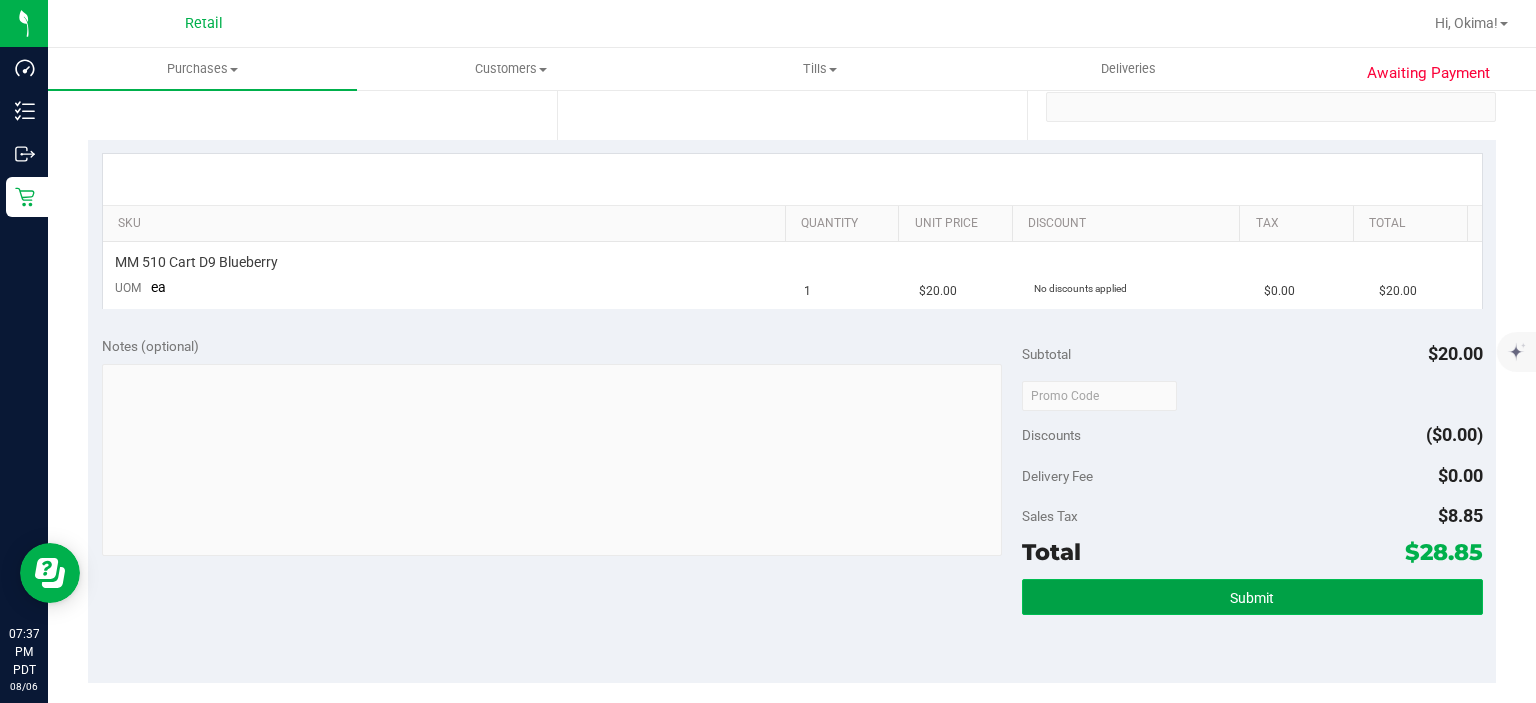 click on "Submit" at bounding box center [1252, 597] 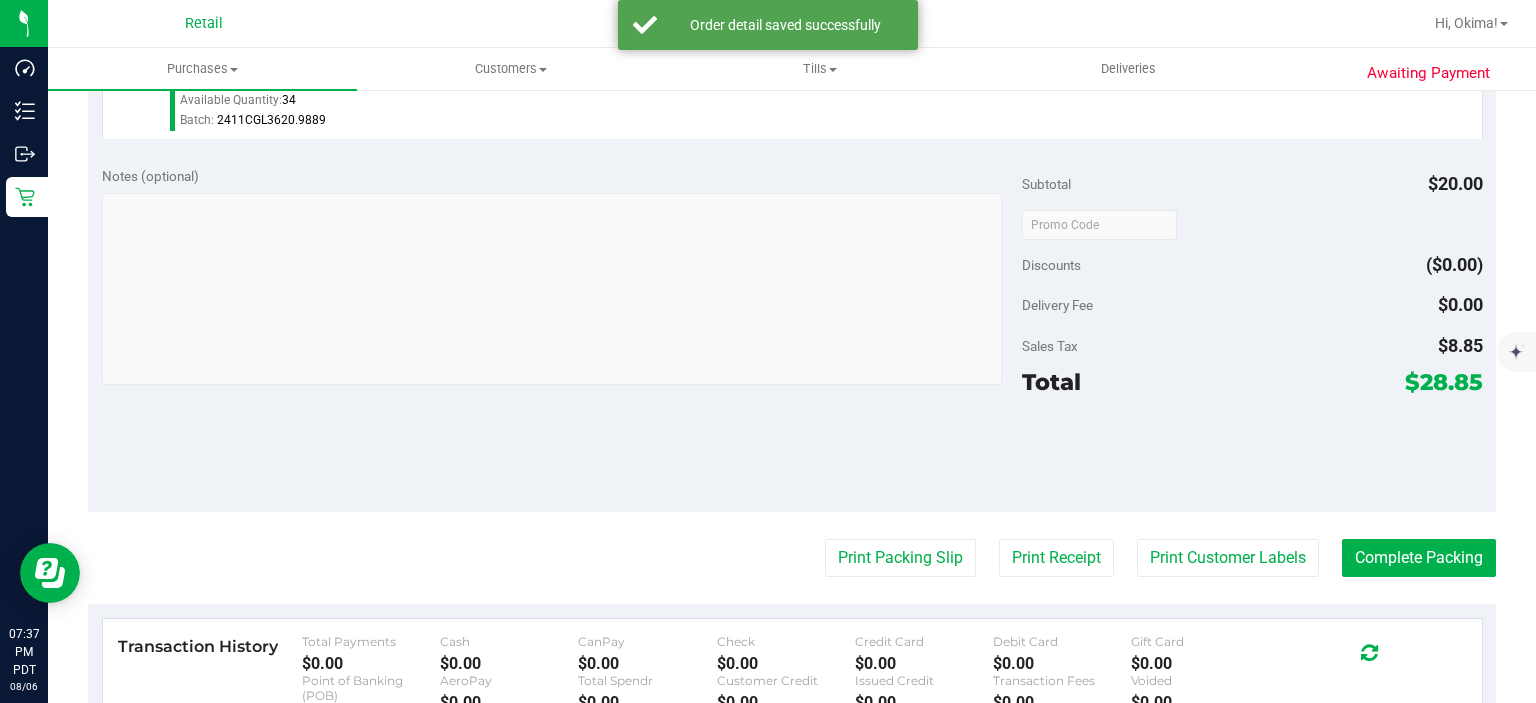 scroll, scrollTop: 612, scrollLeft: 0, axis: vertical 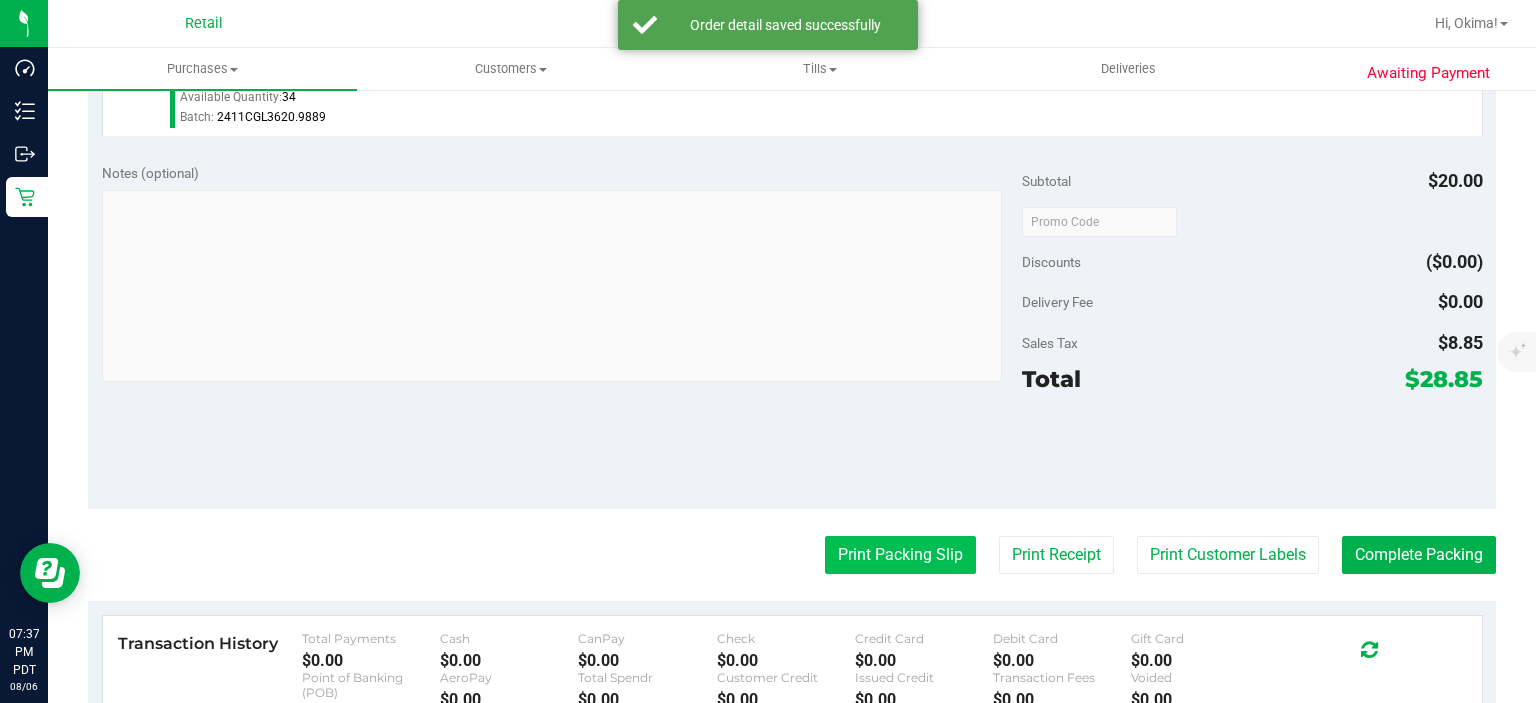 click on "Print Packing Slip" at bounding box center [900, 555] 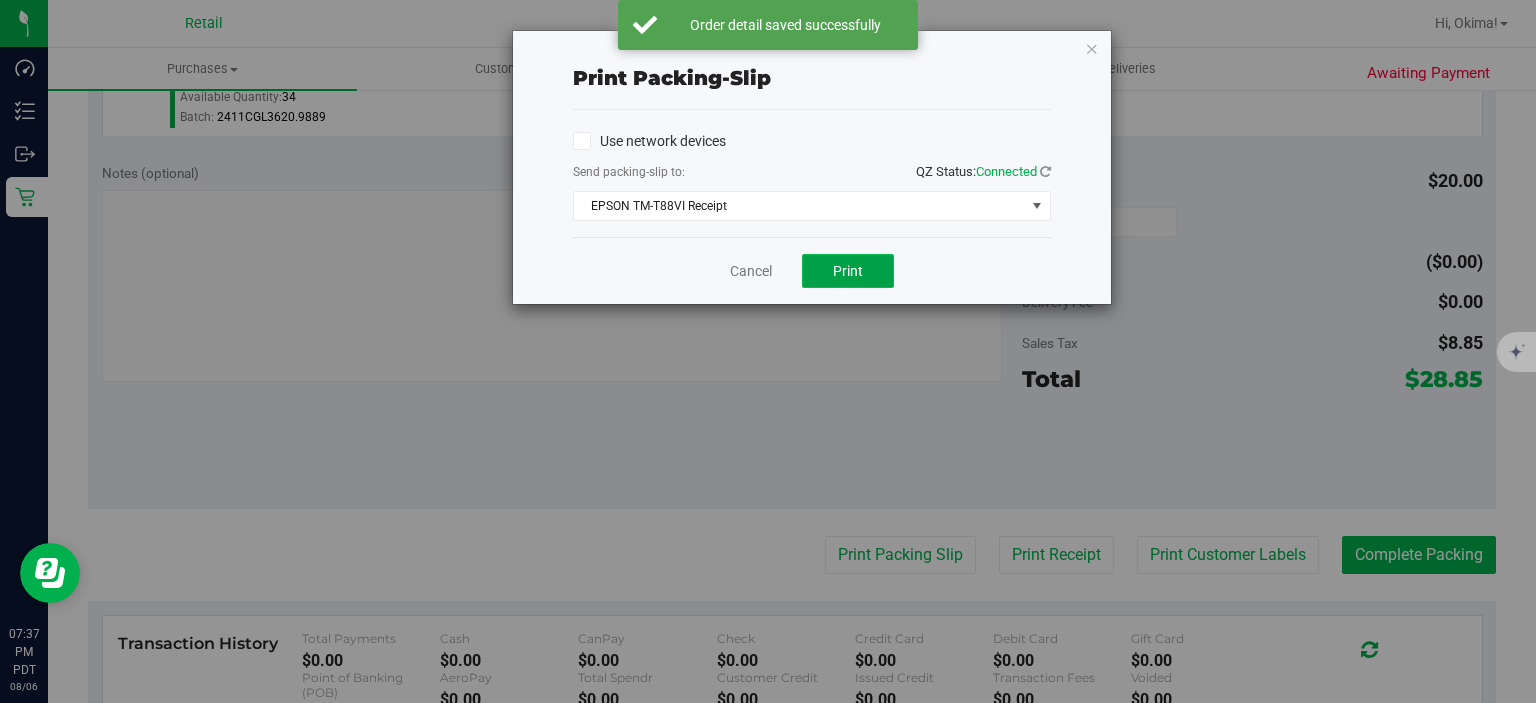 click on "Print" at bounding box center [848, 271] 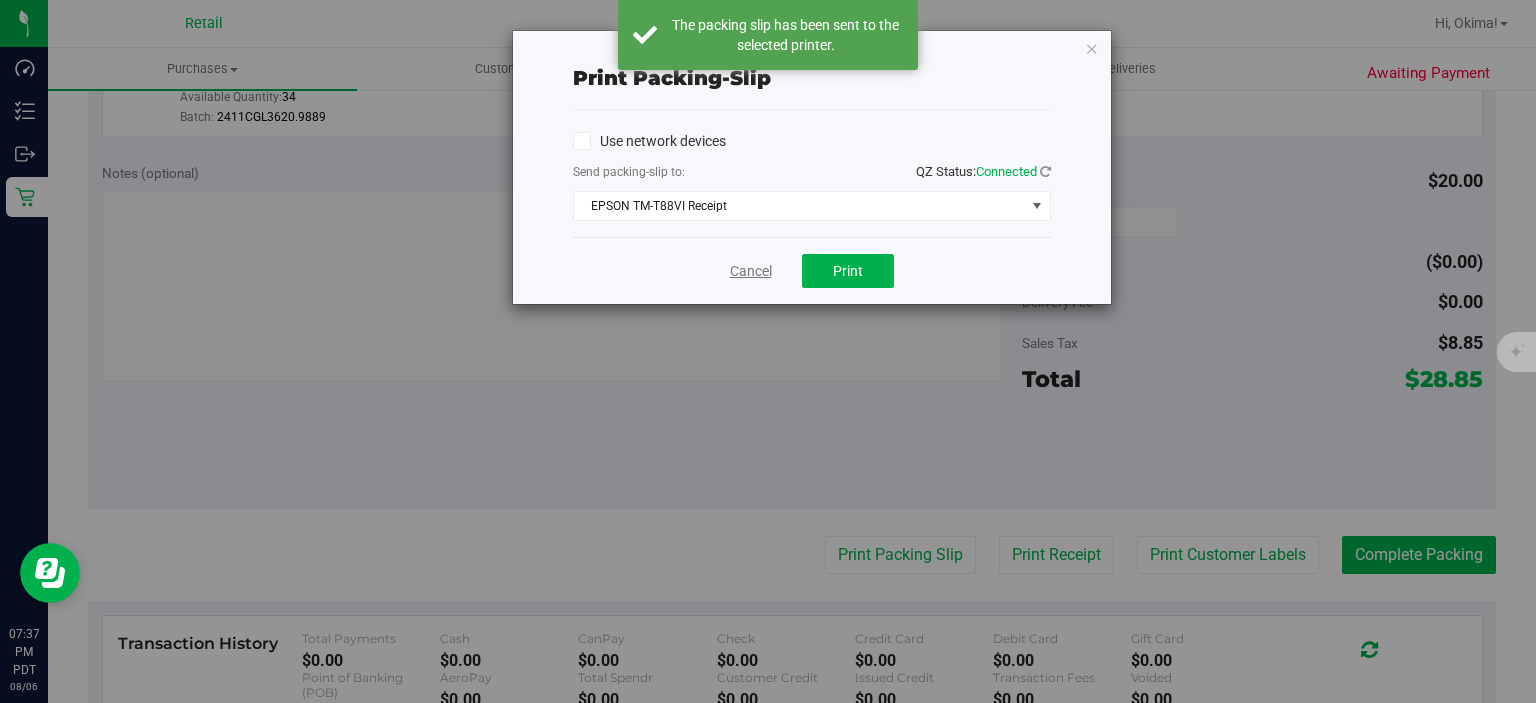 click on "Cancel" at bounding box center (751, 271) 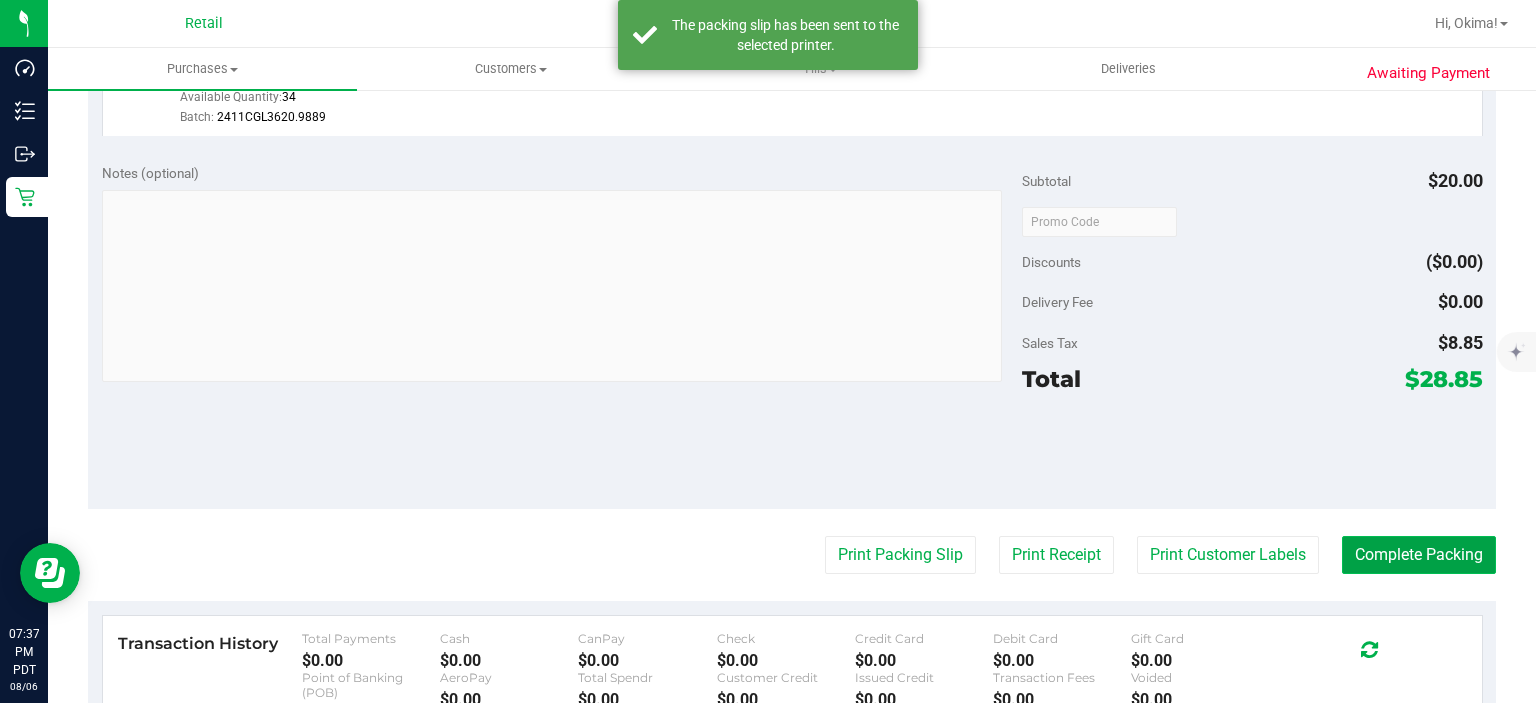 click on "Complete Packing" at bounding box center [1419, 555] 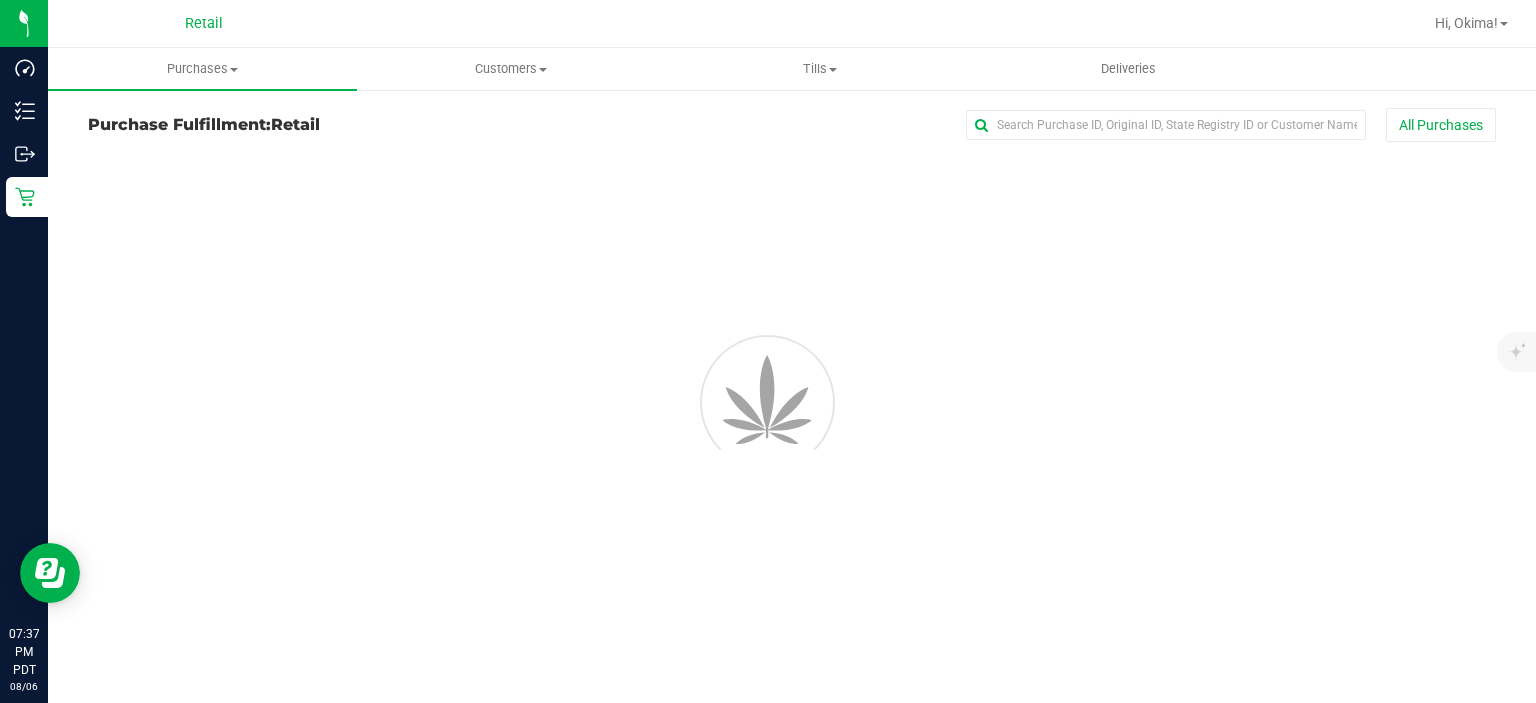 scroll, scrollTop: 0, scrollLeft: 0, axis: both 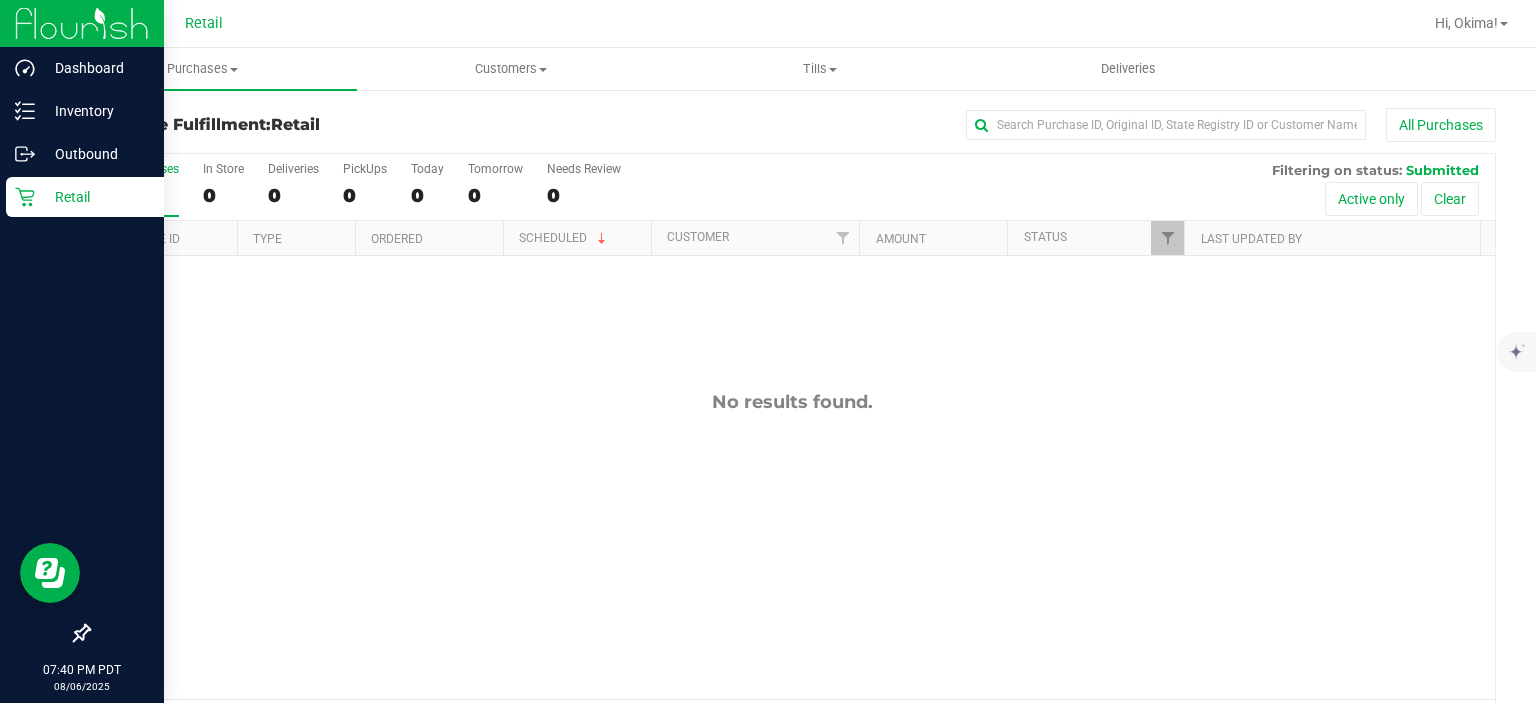 click on "Retail" at bounding box center [85, 197] 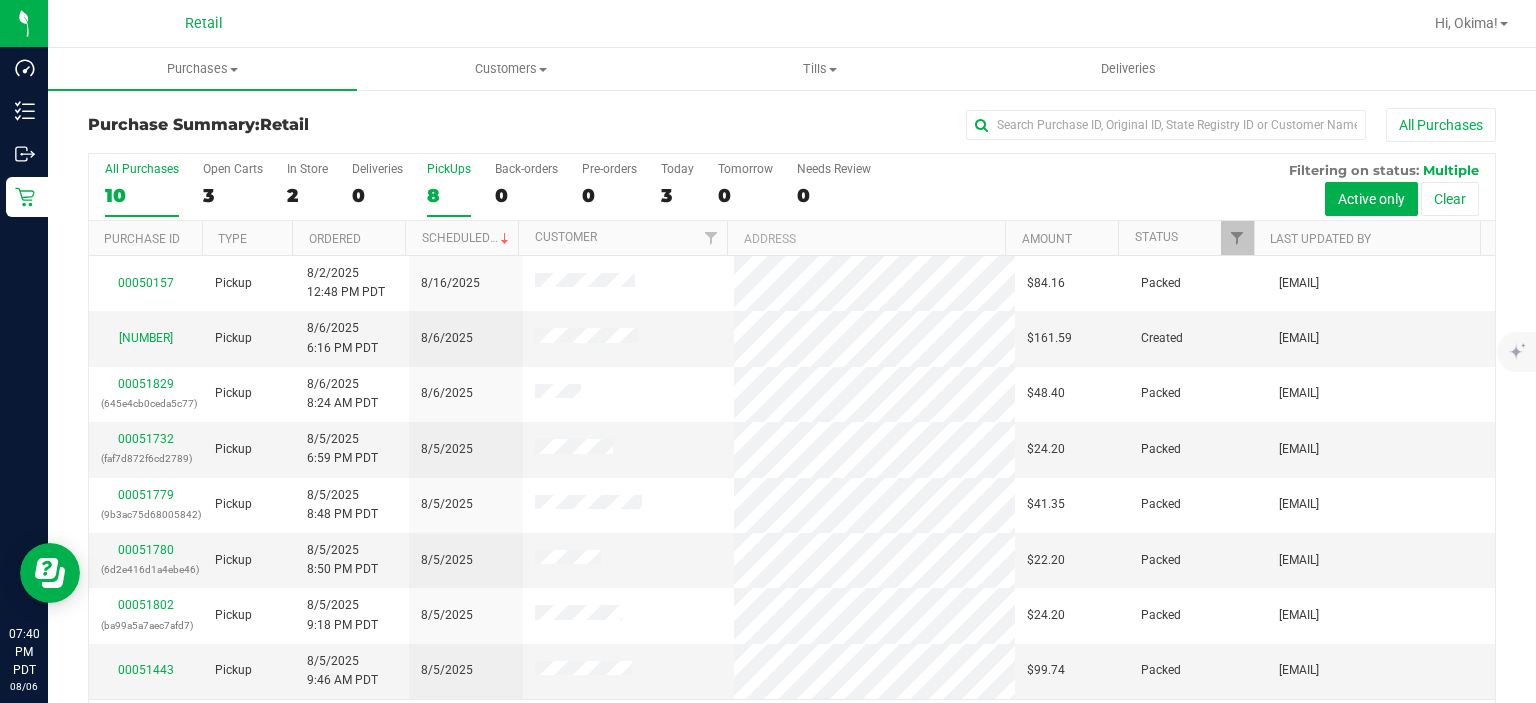 click on "8" at bounding box center [449, 195] 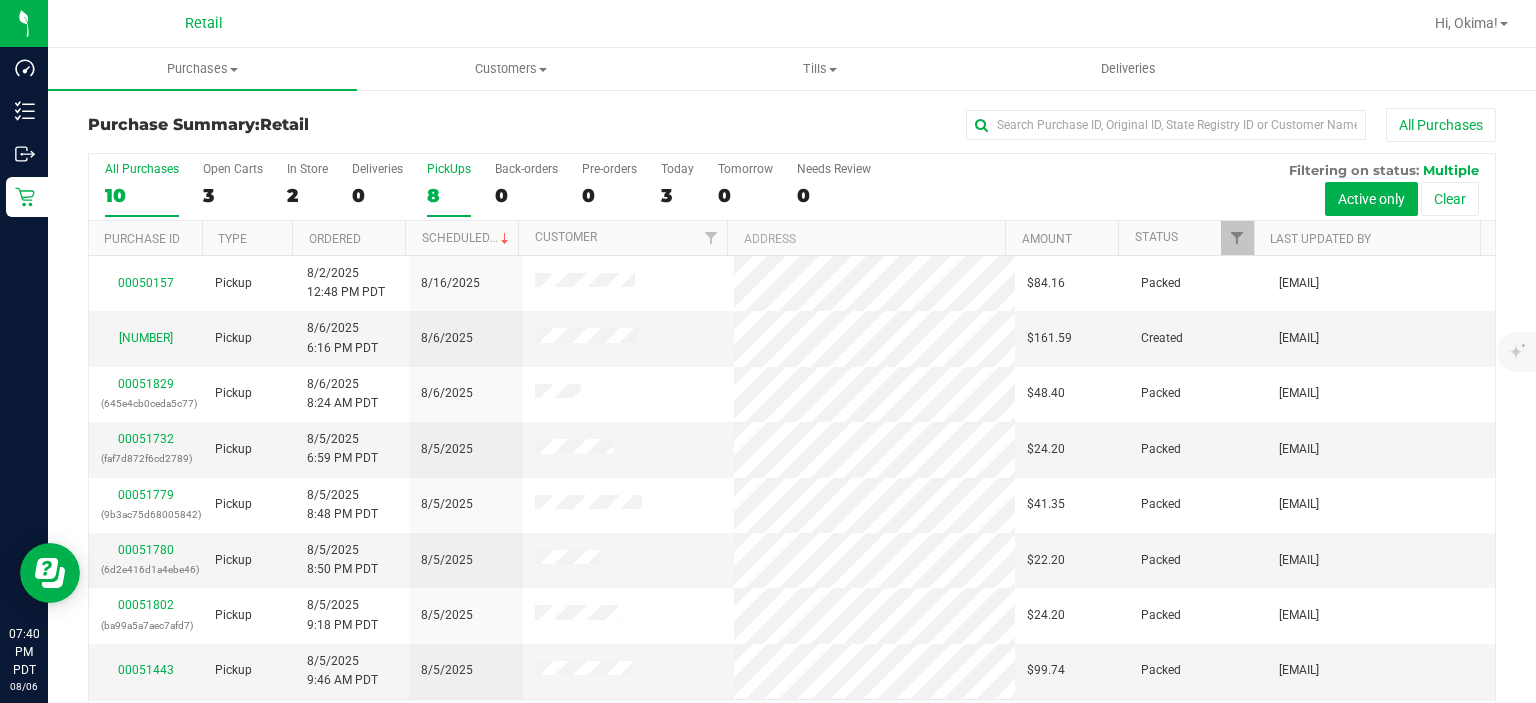 click on "PickUps
8" at bounding box center (0, 0) 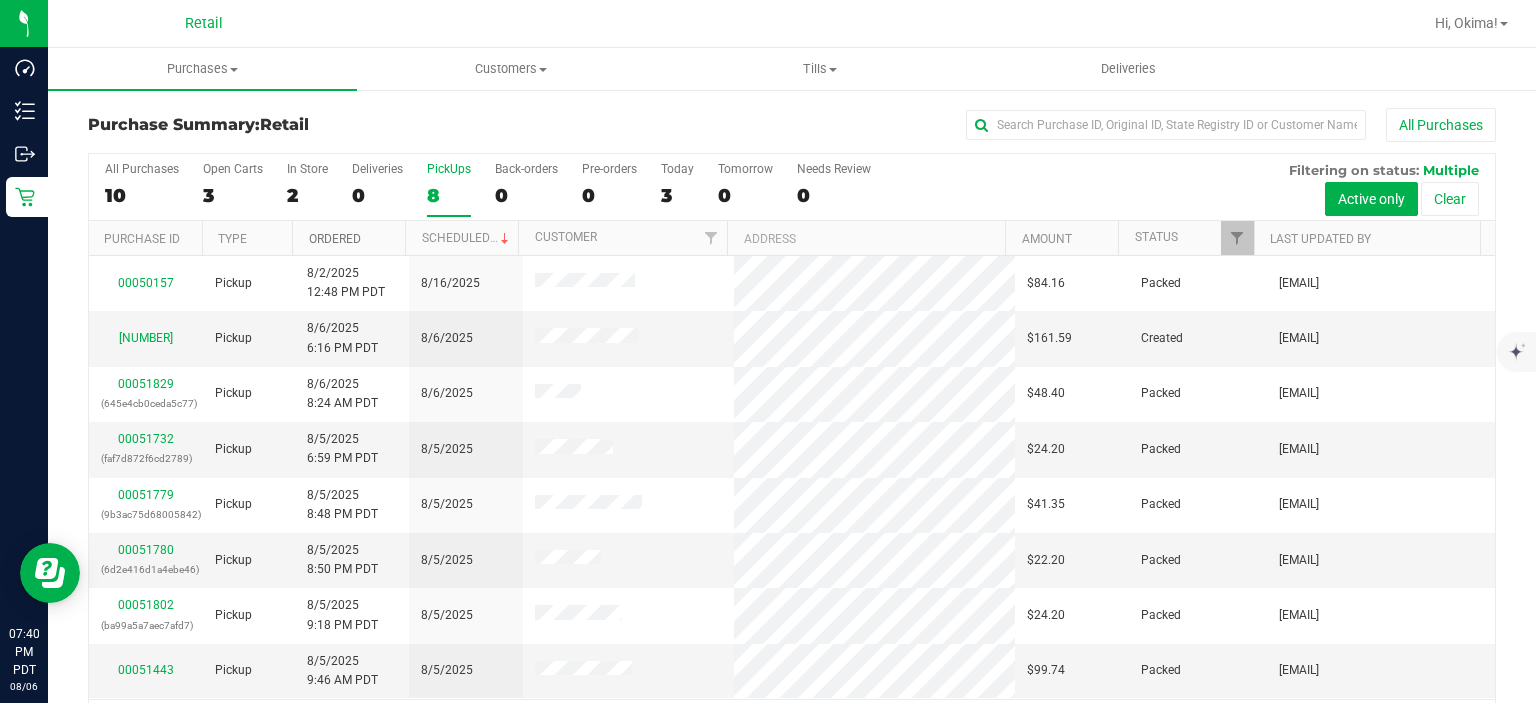 click on "Ordered" at bounding box center [335, 239] 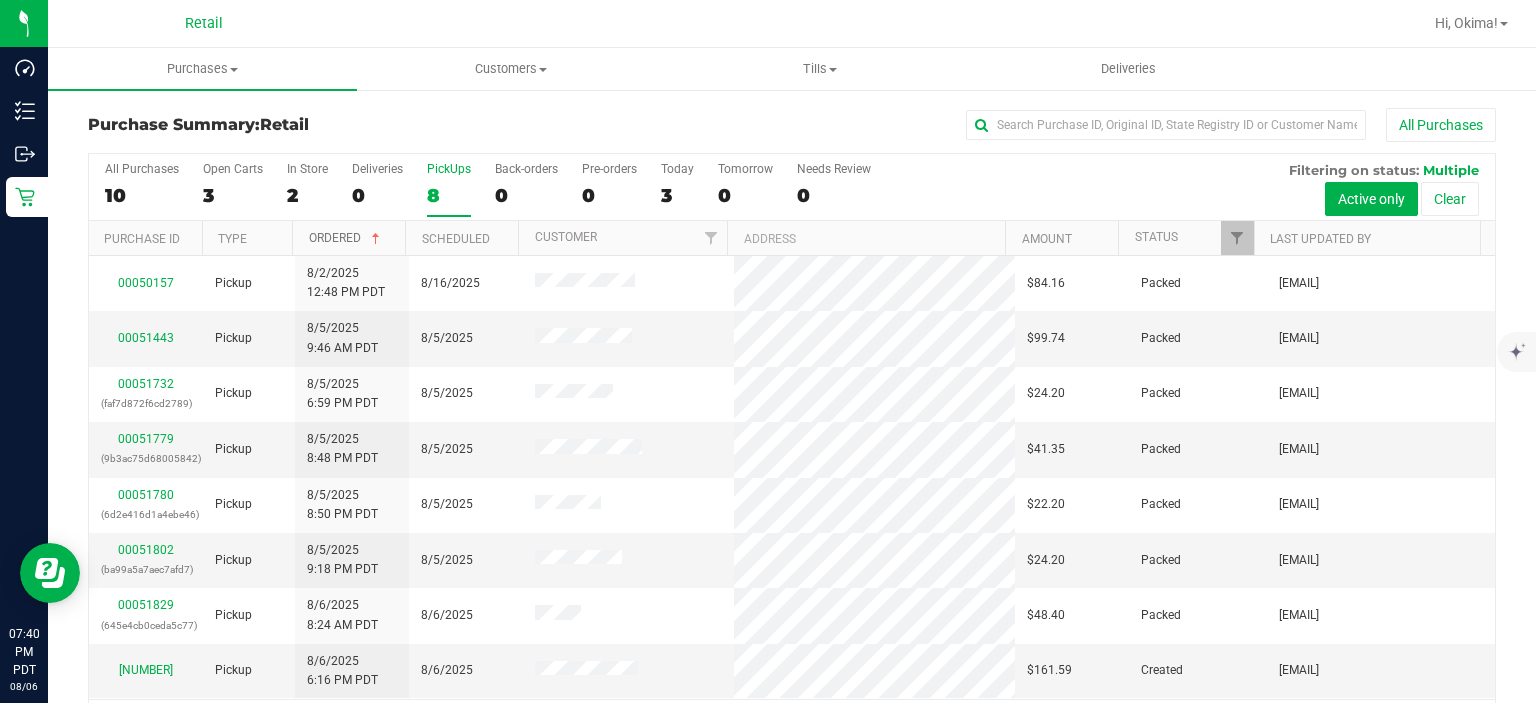 scroll, scrollTop: 62, scrollLeft: 0, axis: vertical 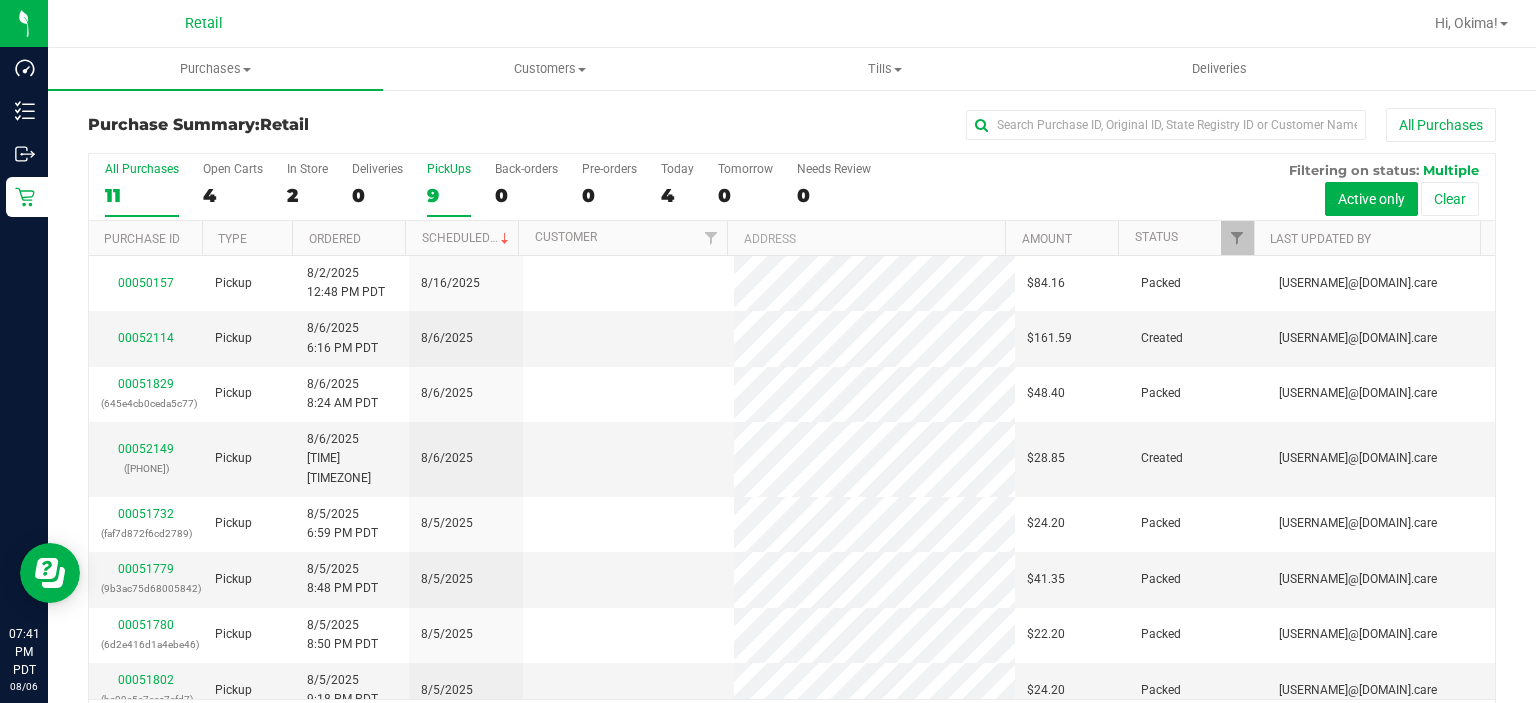 click on "PickUps
9" at bounding box center [449, 189] 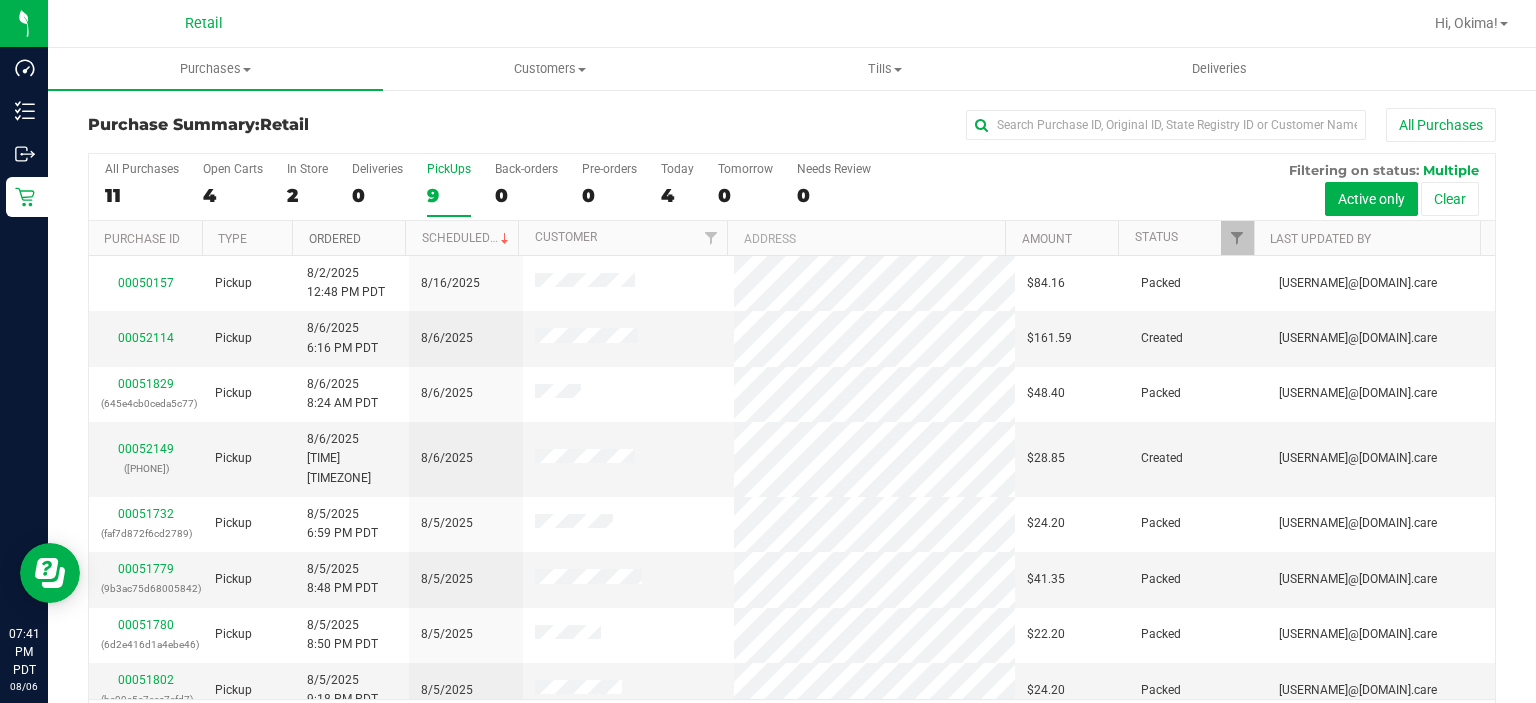 click on "Ordered" at bounding box center [335, 239] 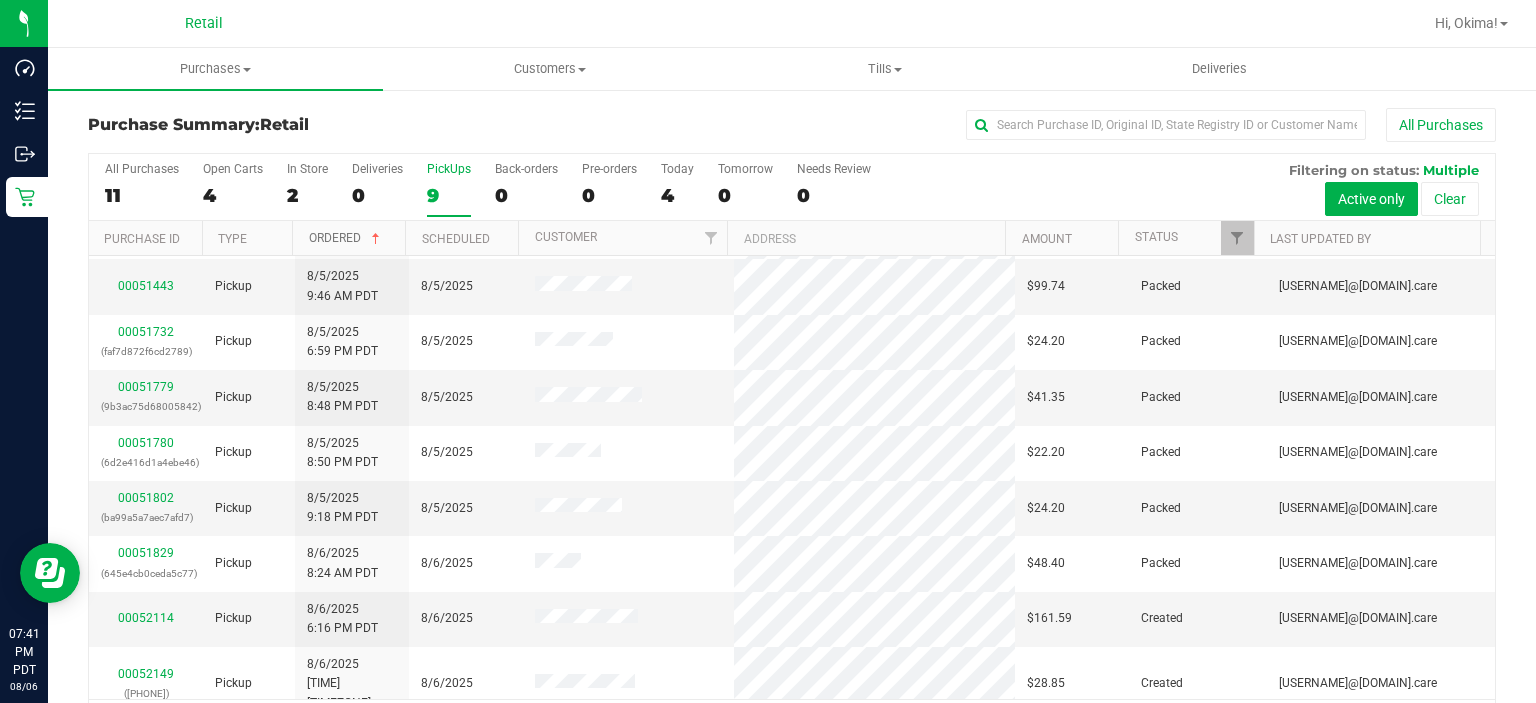 scroll, scrollTop: 49, scrollLeft: 0, axis: vertical 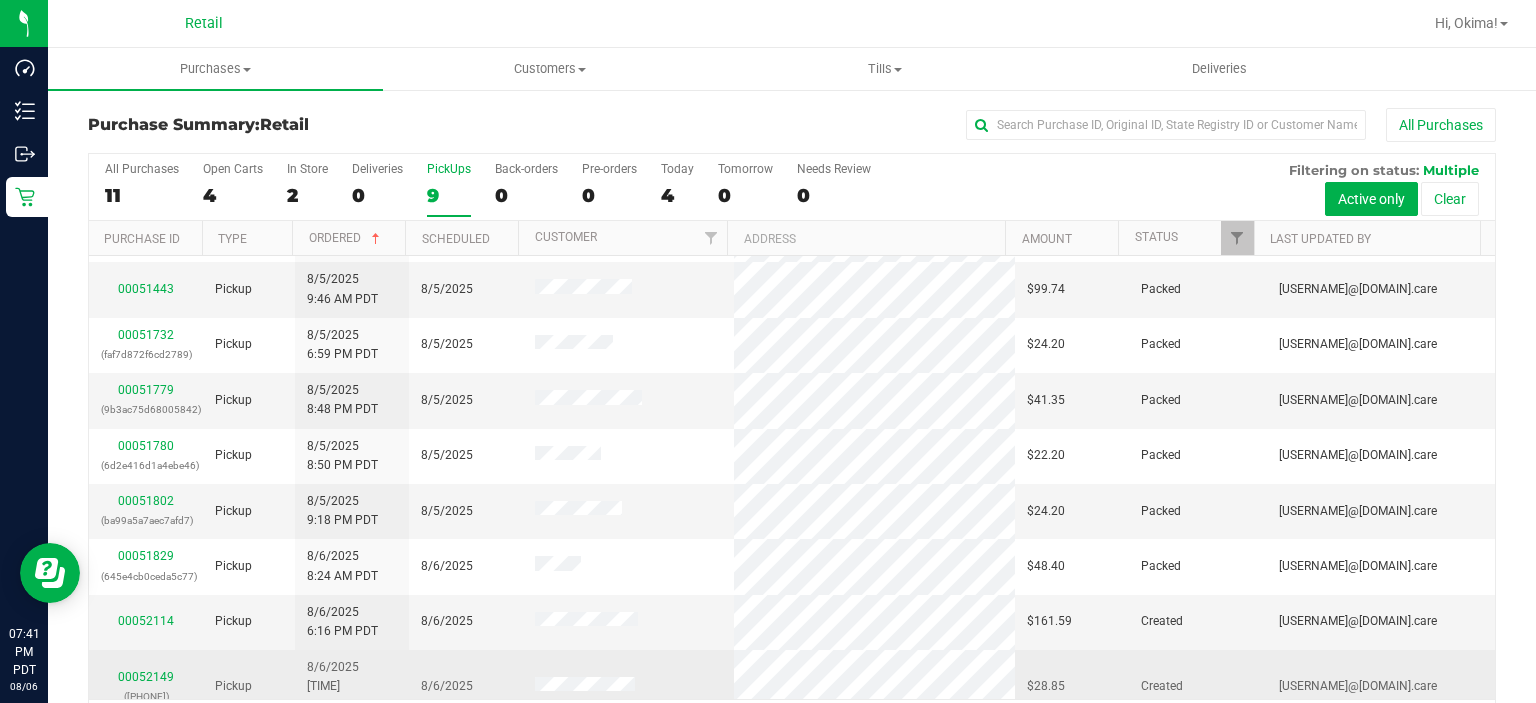 click on "00052149
([PHONE])" at bounding box center [146, 687] 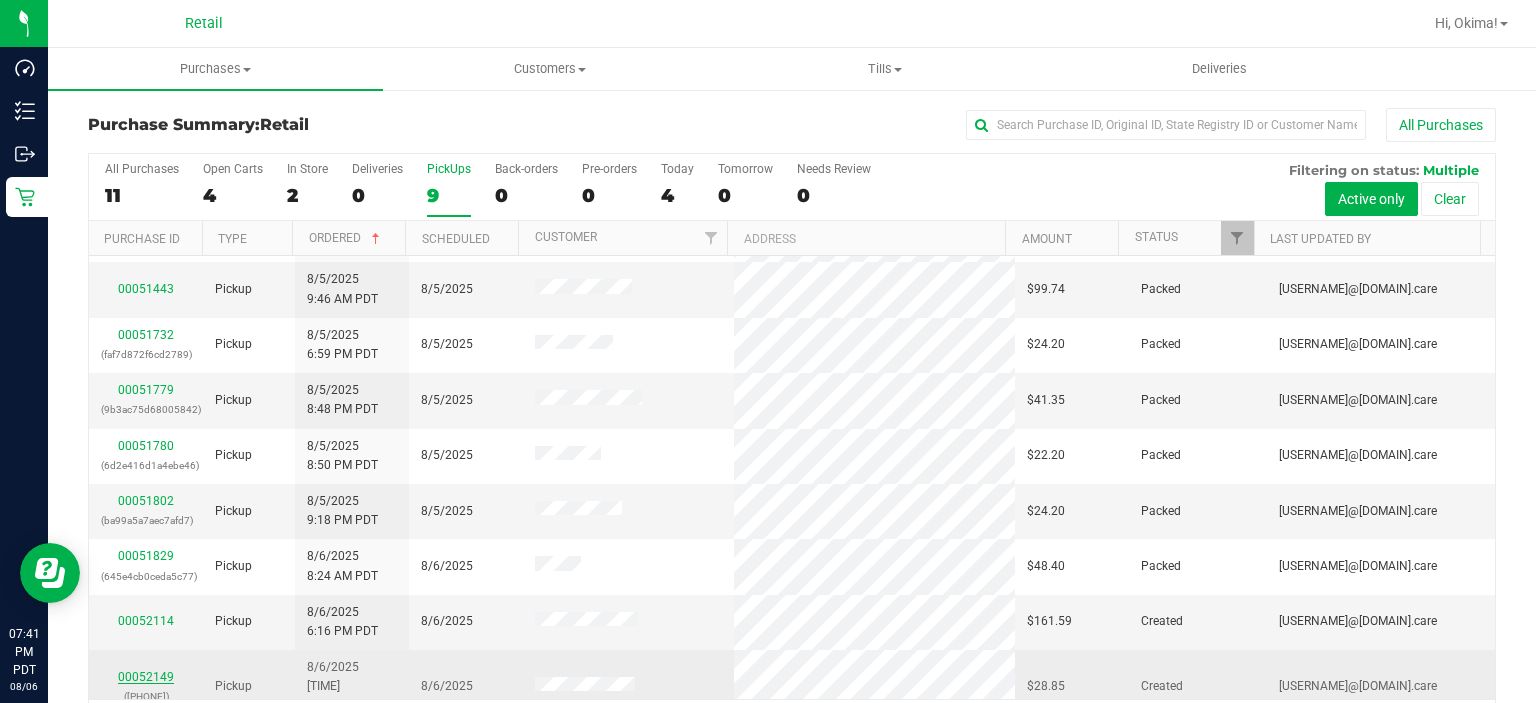 click on "00052149" at bounding box center (146, 677) 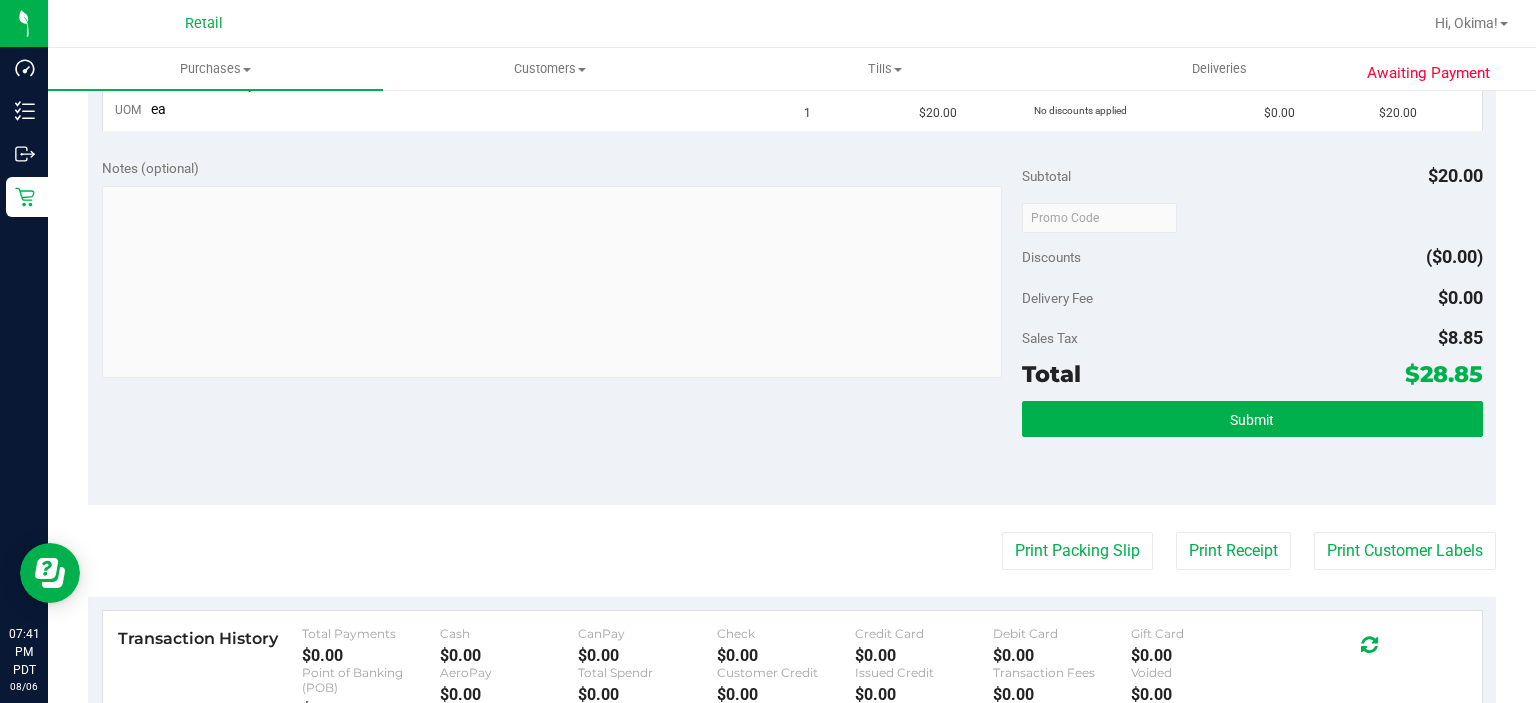 scroll, scrollTop: 571, scrollLeft: 0, axis: vertical 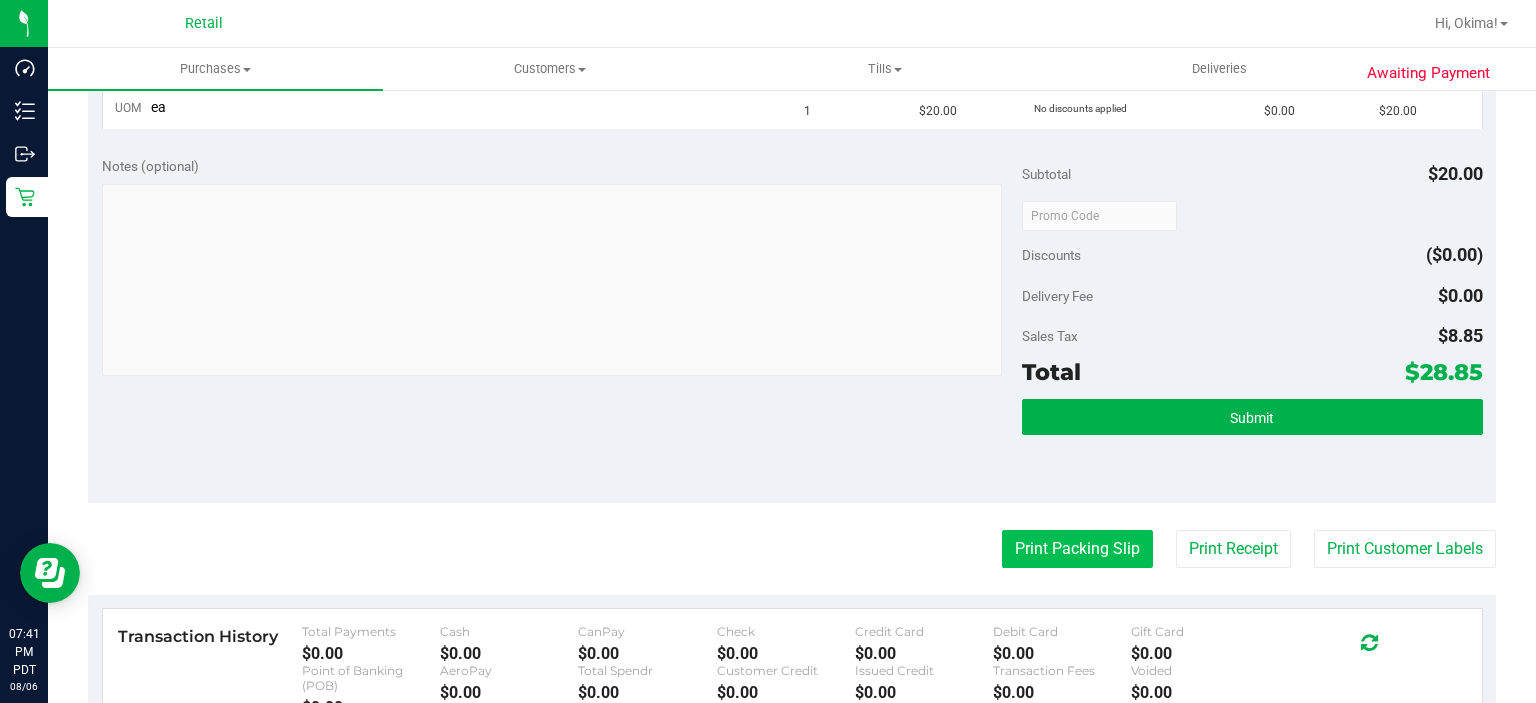 click on "Print Packing Slip" at bounding box center [1077, 549] 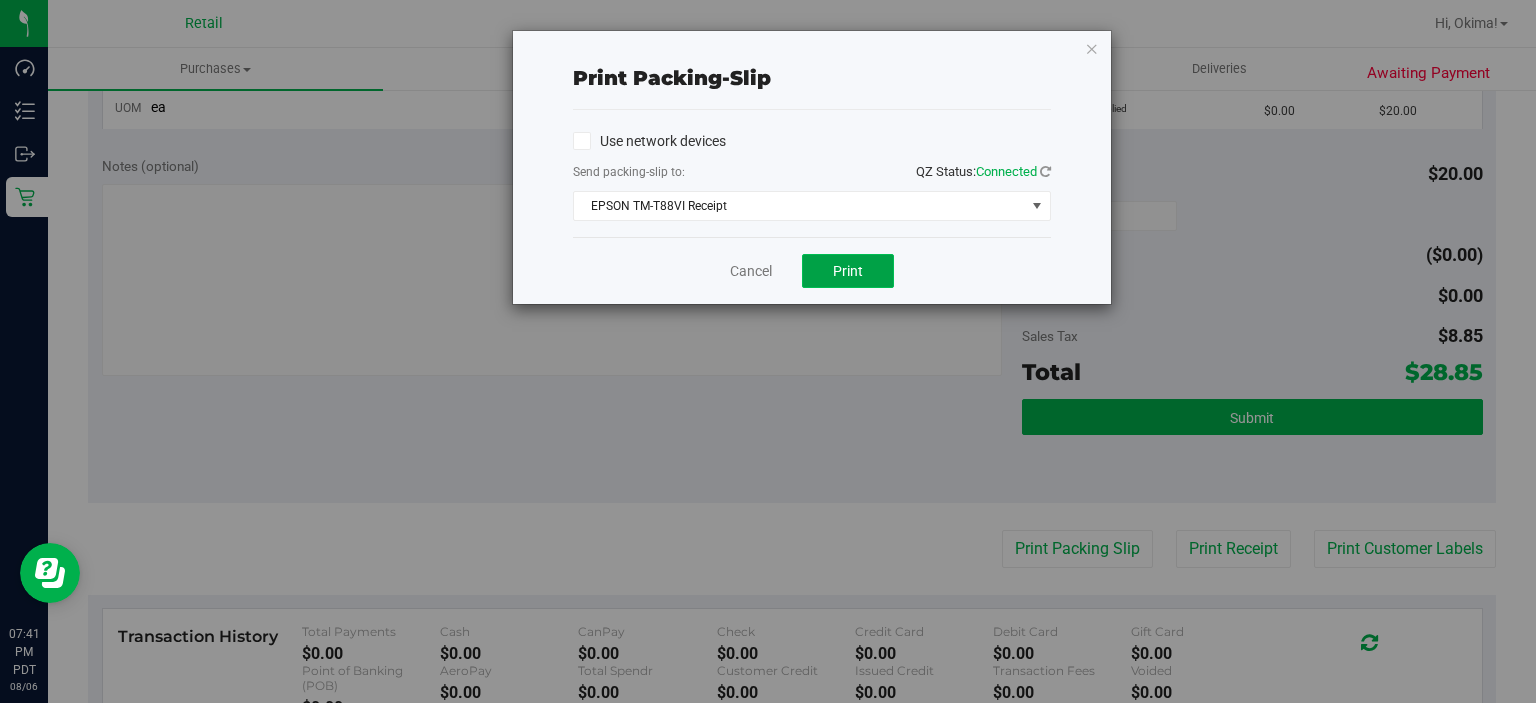 click on "Print" at bounding box center [848, 271] 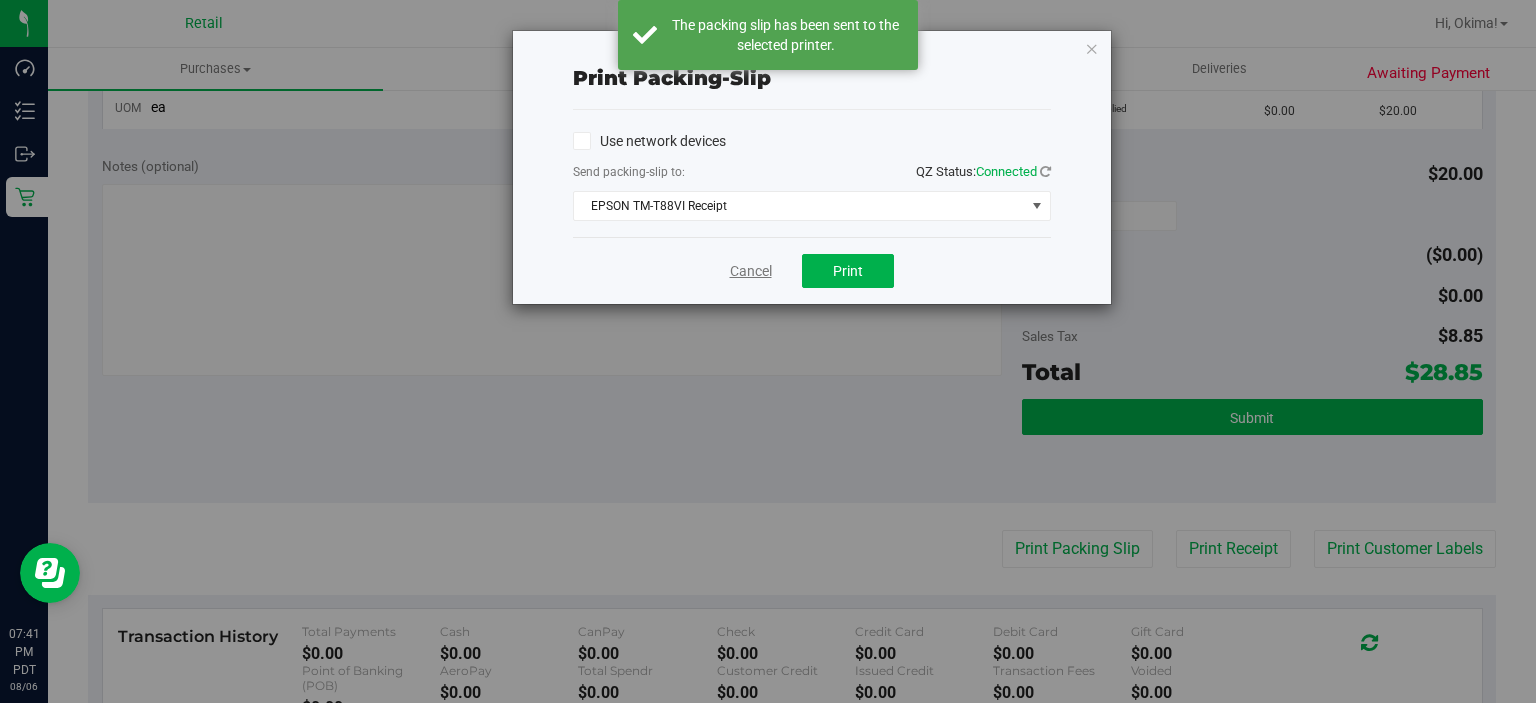 click on "Cancel" at bounding box center [751, 271] 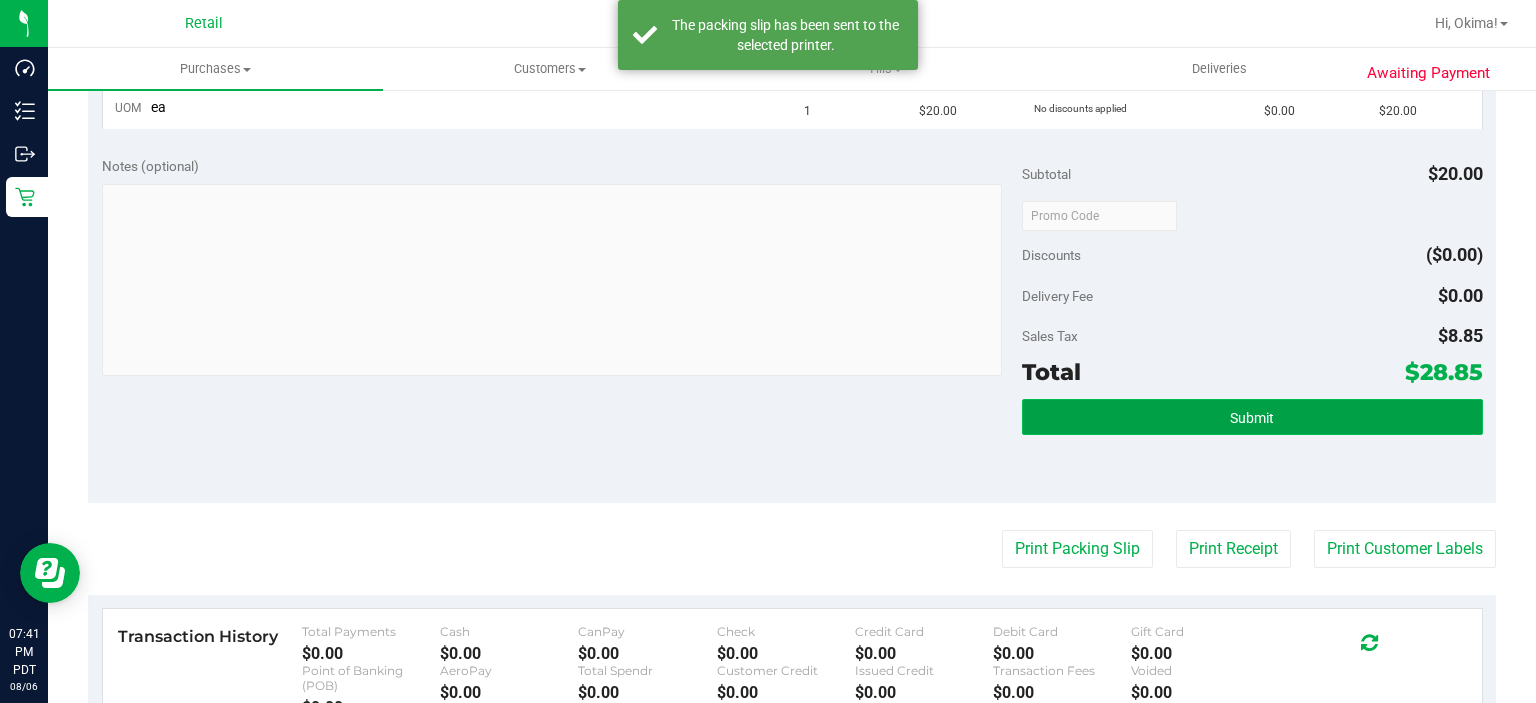 click on "Submit" at bounding box center (1252, 418) 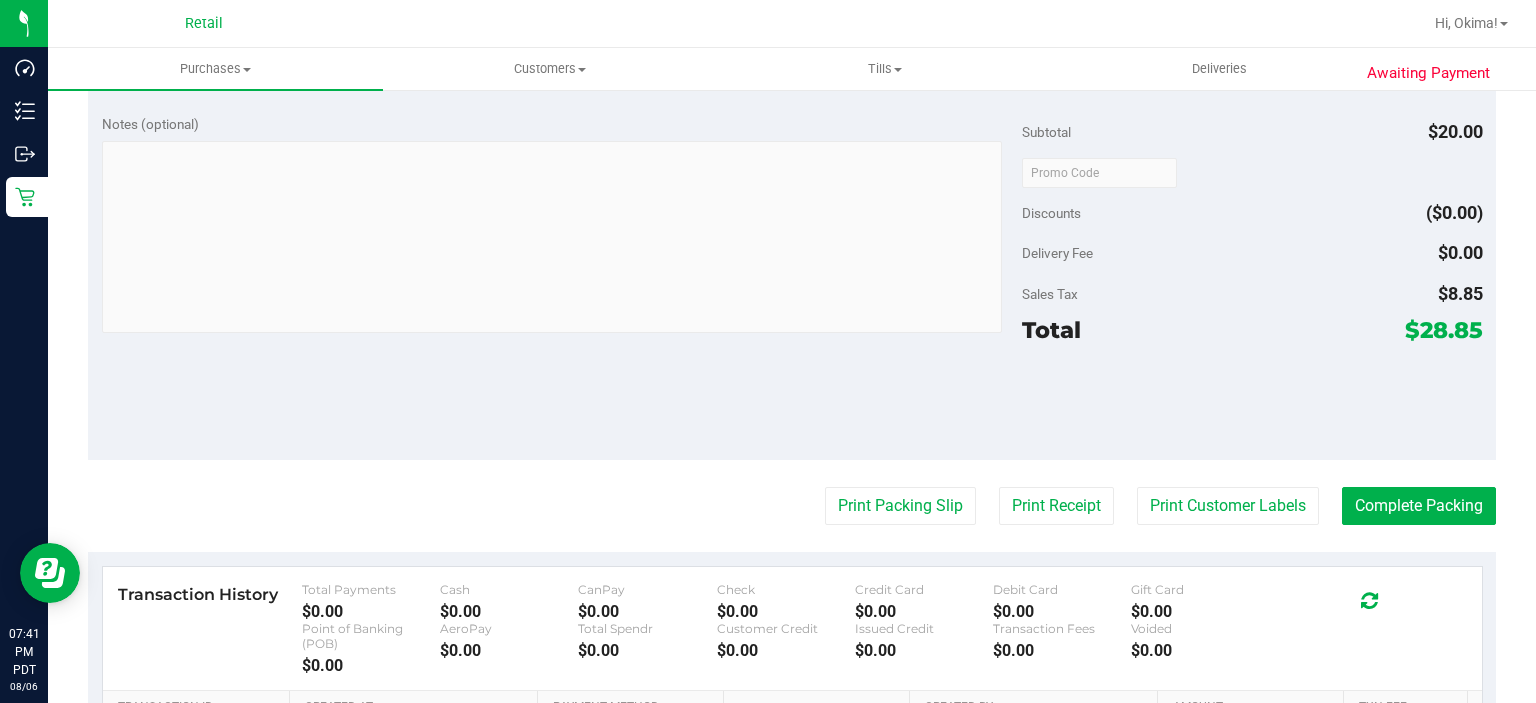 scroll, scrollTop: 681, scrollLeft: 0, axis: vertical 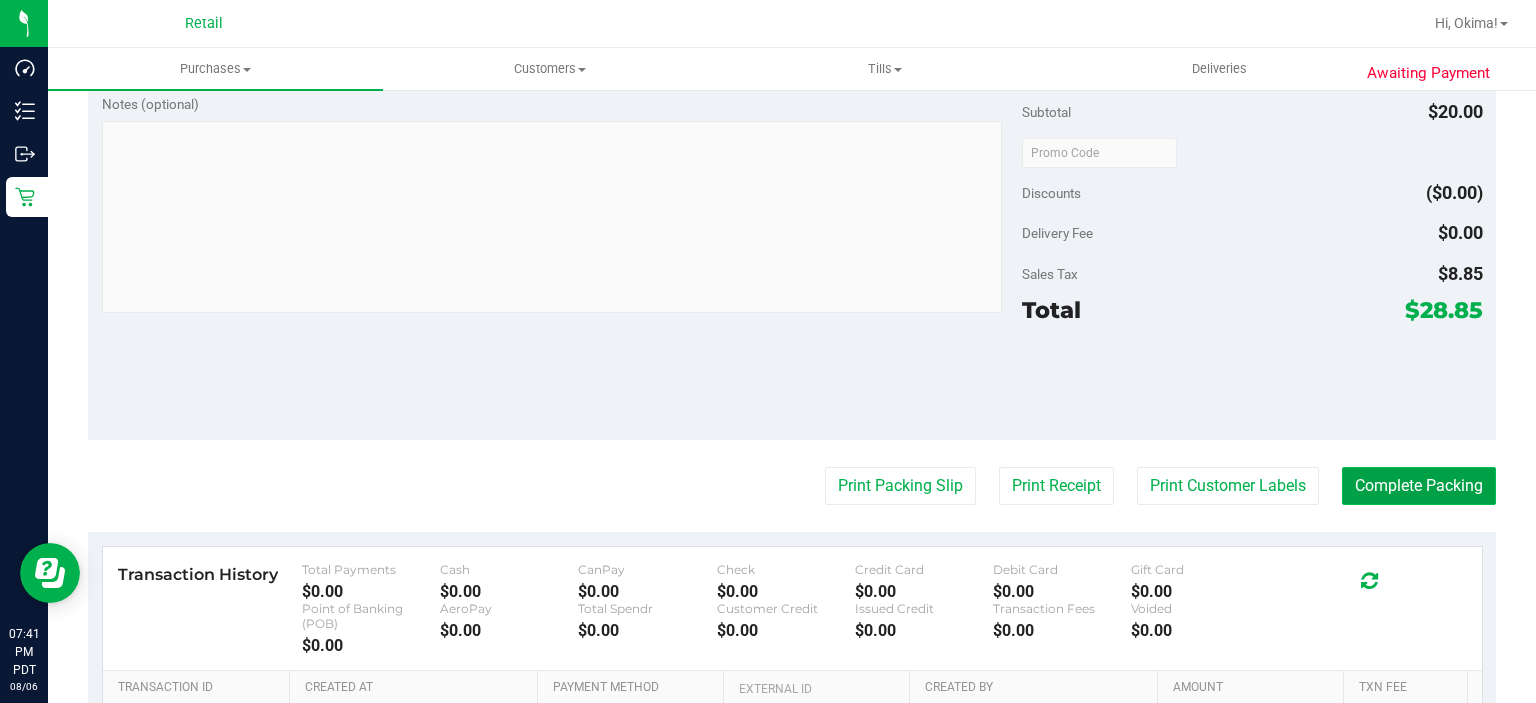 click on "Complete Packing" at bounding box center [1419, 486] 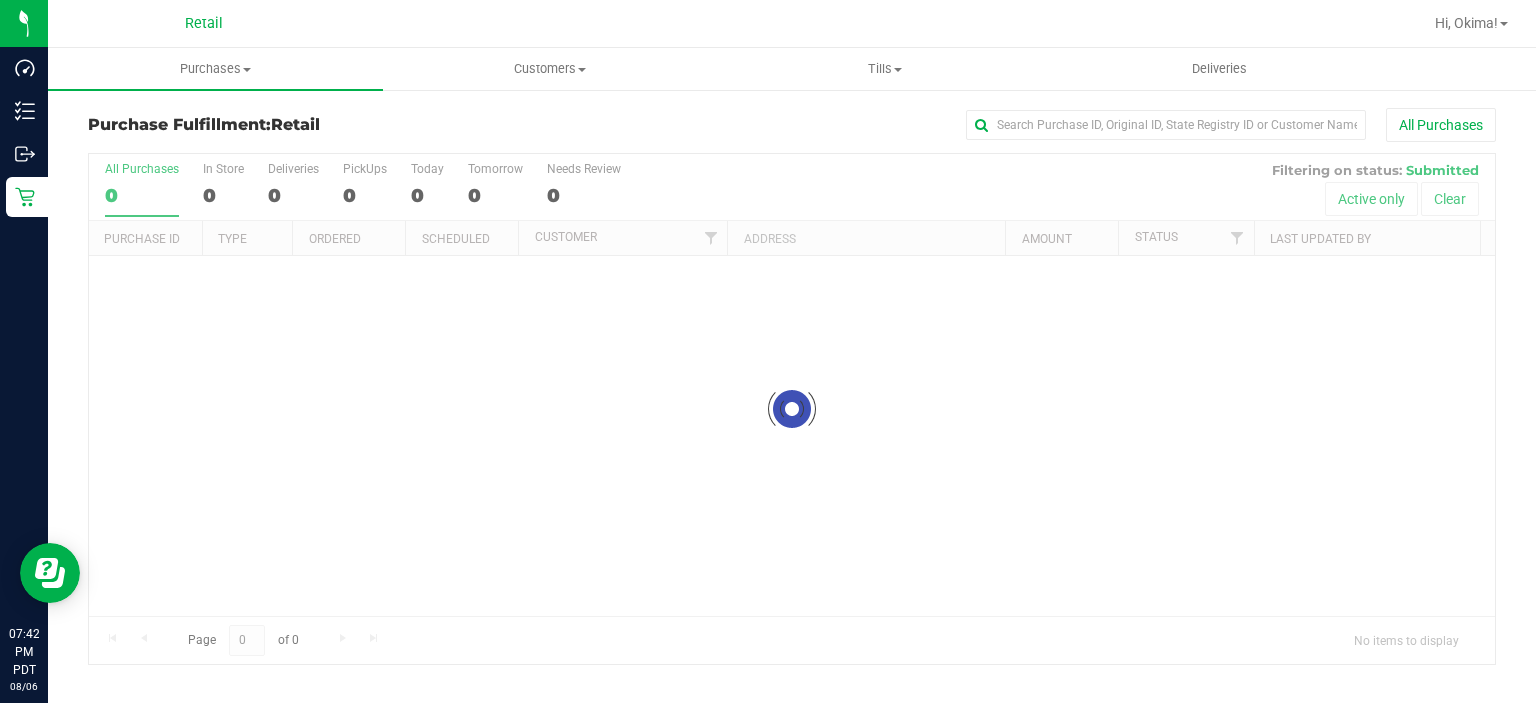 scroll, scrollTop: 0, scrollLeft: 0, axis: both 